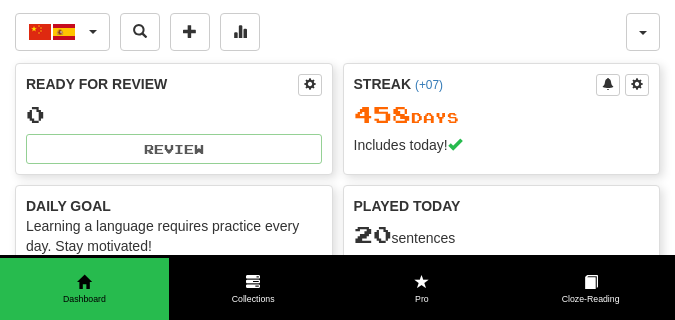 scroll, scrollTop: 0, scrollLeft: 0, axis: both 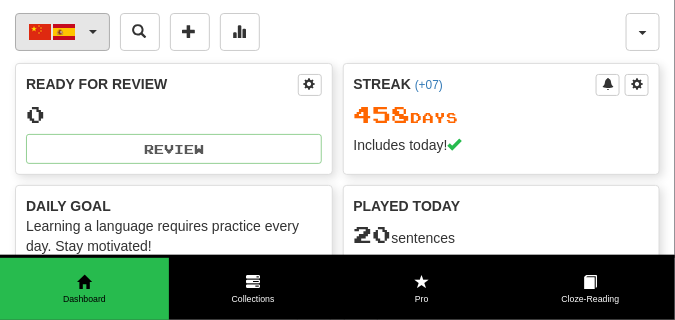 click on "中文  /  Español" 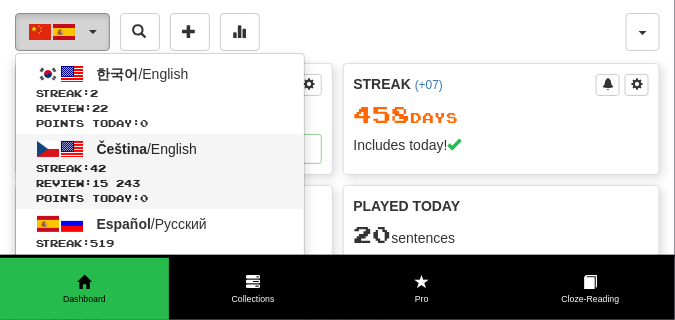 scroll, scrollTop: 50, scrollLeft: 0, axis: vertical 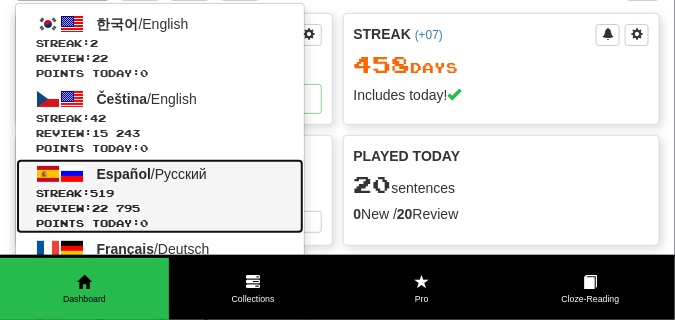 click on "Español  /  Русский" 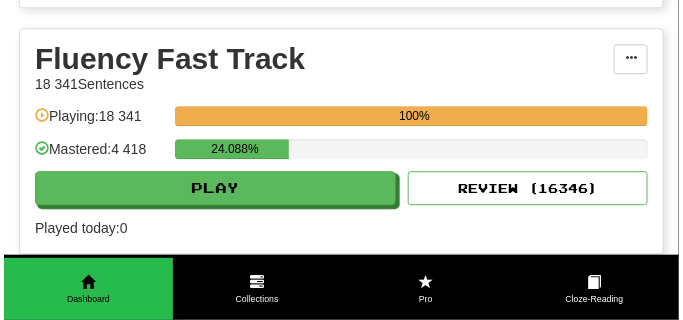 scroll, scrollTop: 950, scrollLeft: 0, axis: vertical 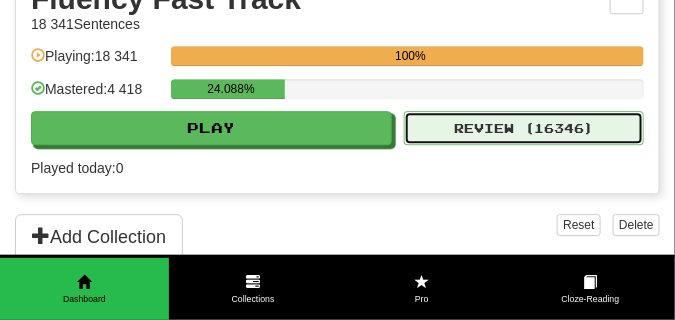 click on "Review ( 16346 )" at bounding box center [524, 128] 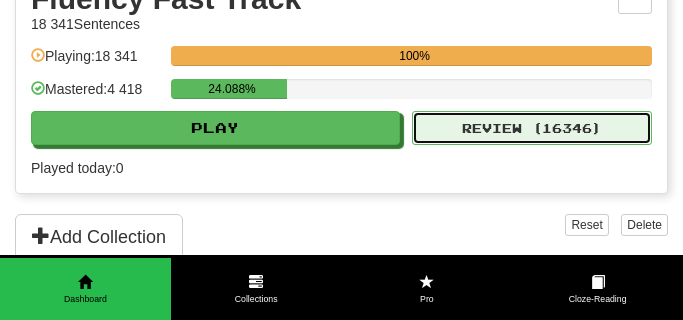 select on "**" 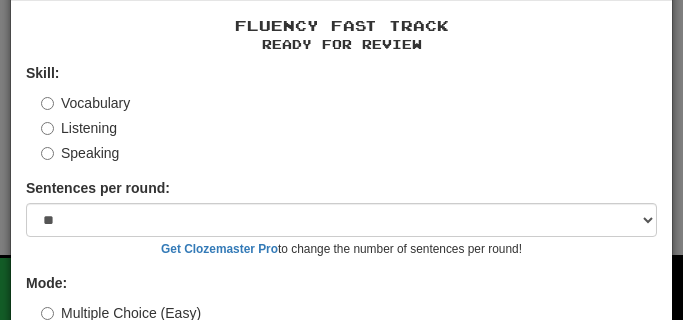 scroll, scrollTop: 150, scrollLeft: 0, axis: vertical 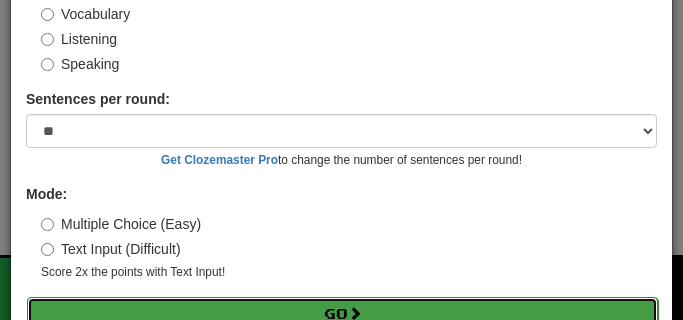 click on "Go" at bounding box center [342, 314] 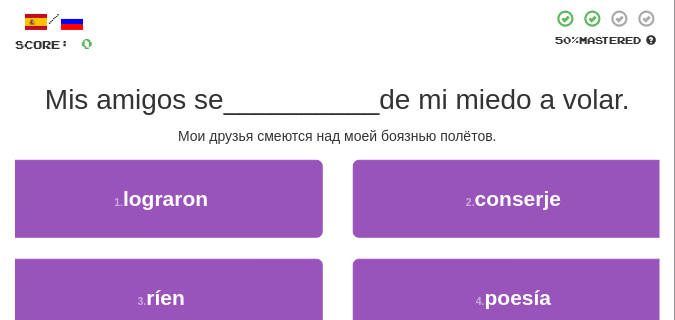 scroll, scrollTop: 100, scrollLeft: 0, axis: vertical 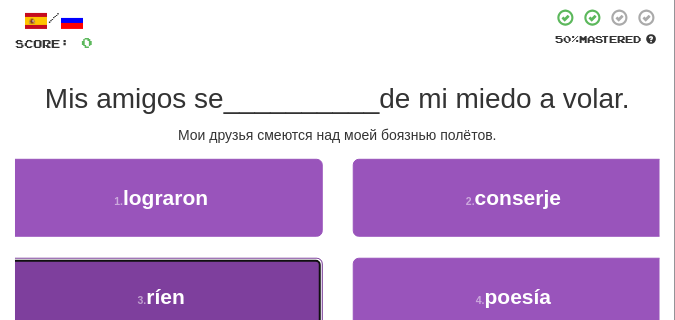 click on "3 .  ríen" at bounding box center [161, 297] 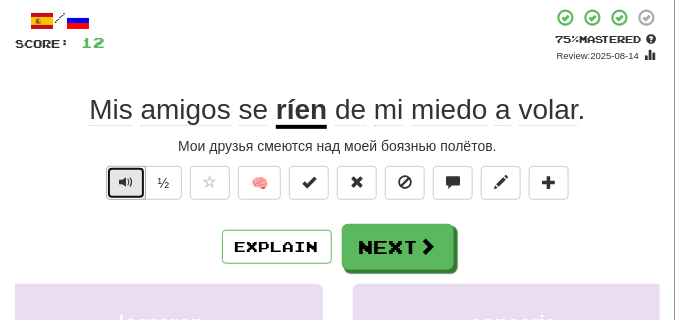 click at bounding box center (126, 182) 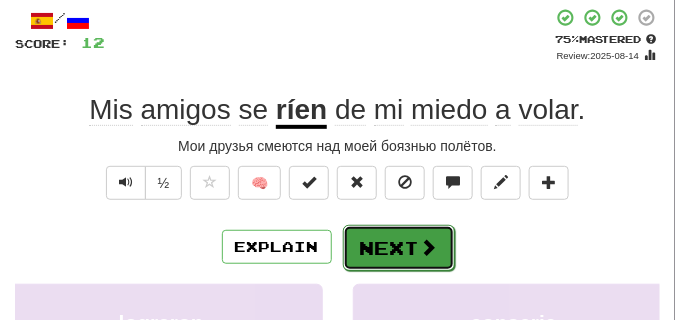 click on "Next" at bounding box center (399, 248) 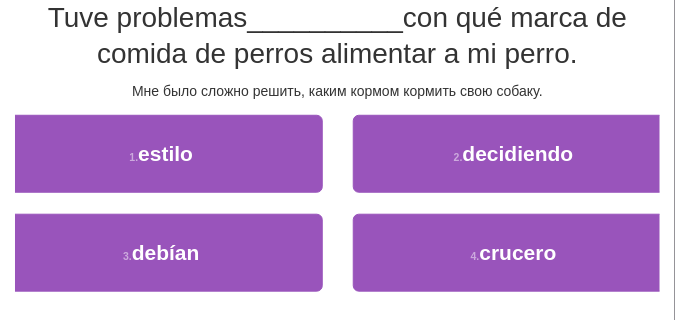 scroll, scrollTop: 200, scrollLeft: 0, axis: vertical 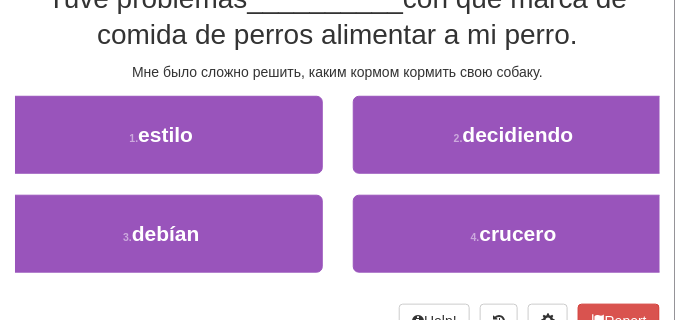 click on "2 .  decidiendo" at bounding box center (514, 145) 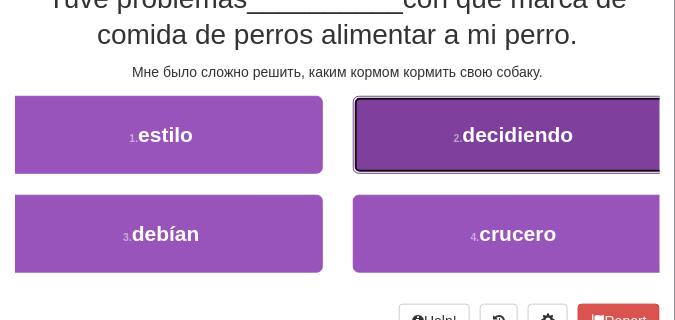 click on "2 .  decidiendo" at bounding box center (514, 135) 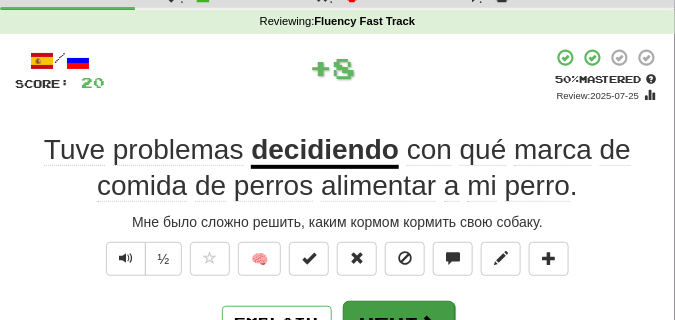 scroll, scrollTop: 110, scrollLeft: 0, axis: vertical 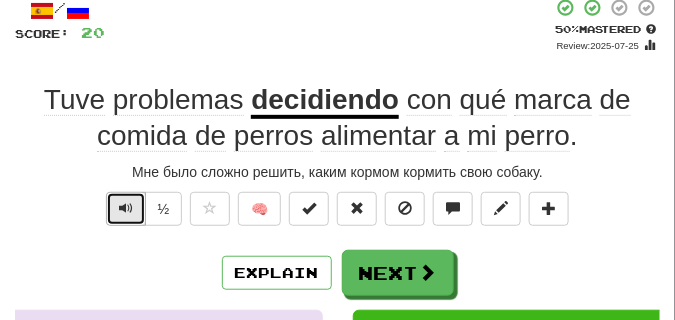 click at bounding box center [126, 208] 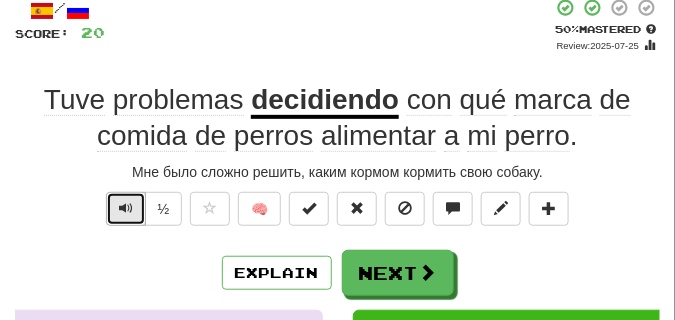 click at bounding box center (126, 208) 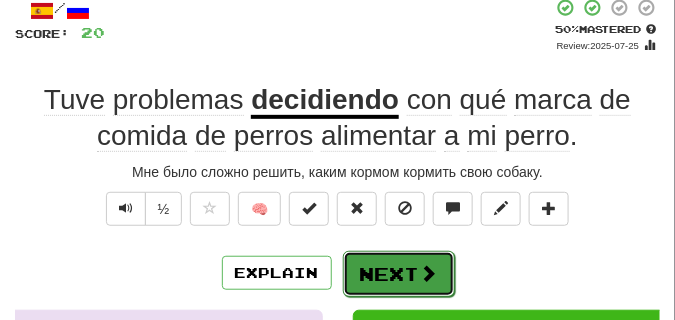 click on "Next" at bounding box center (399, 274) 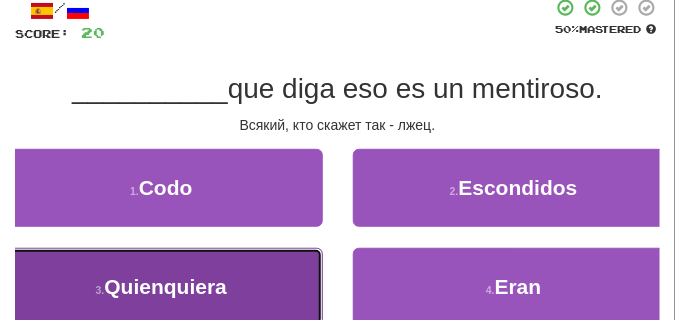 click on "3 .  Quienquiera" at bounding box center [161, 287] 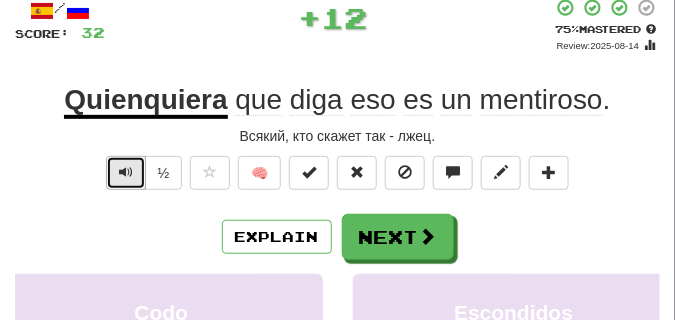 click at bounding box center [126, 172] 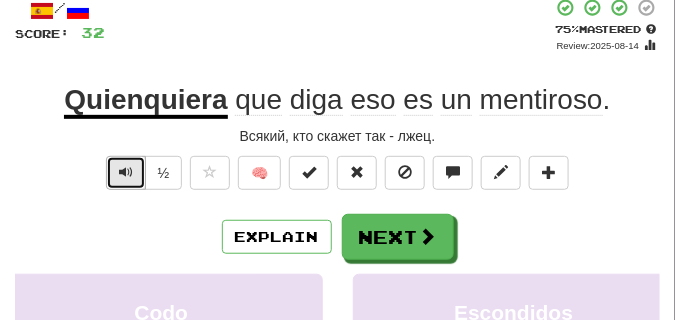 click at bounding box center [126, 172] 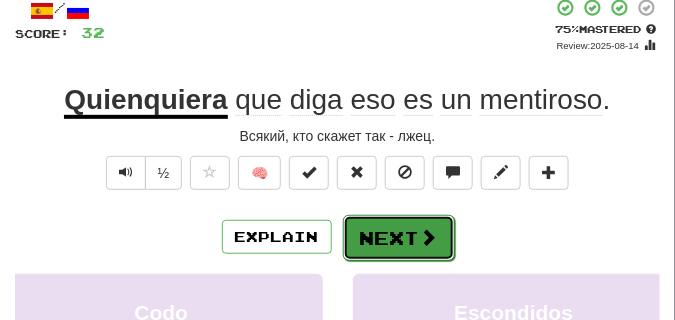click on "Next" at bounding box center [399, 238] 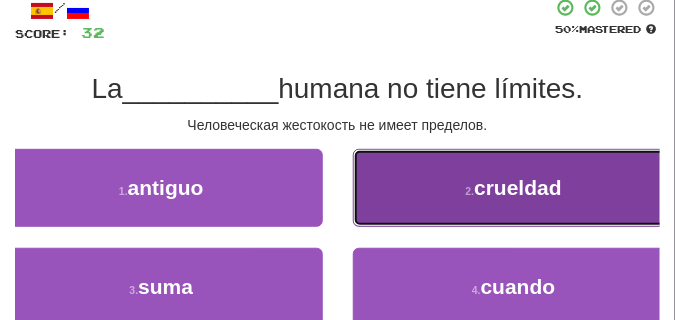 click on "2 .  crueldad" at bounding box center [514, 188] 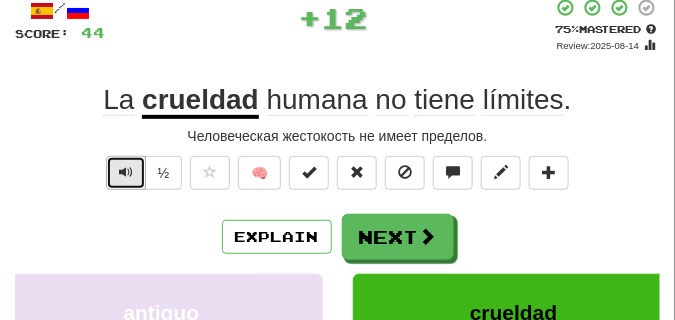click at bounding box center [126, 173] 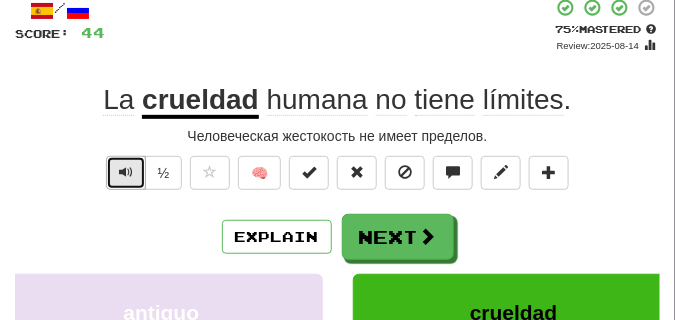 click at bounding box center (126, 173) 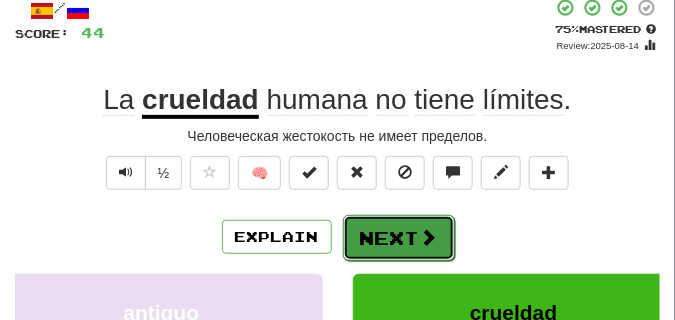 click on "Next" at bounding box center (399, 238) 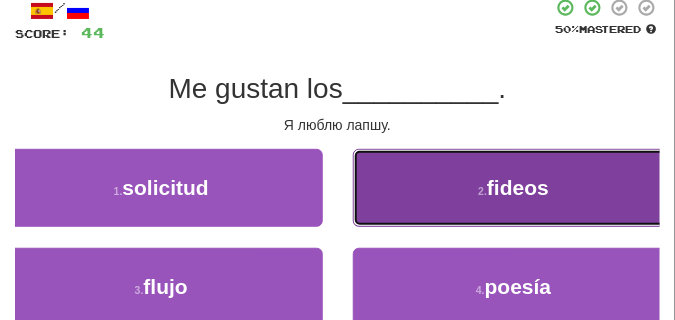 click on "2 .  fideos" at bounding box center [514, 188] 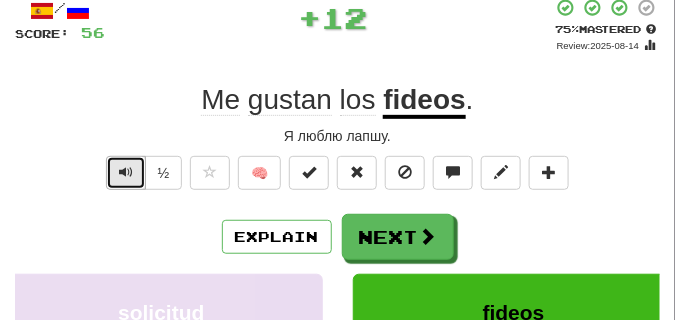 click at bounding box center (126, 173) 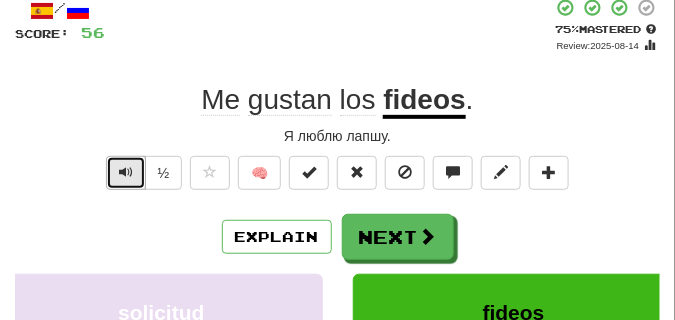 click at bounding box center (126, 173) 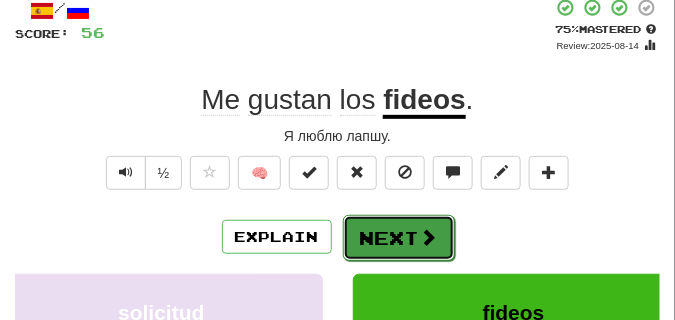 click on "Next" at bounding box center (399, 238) 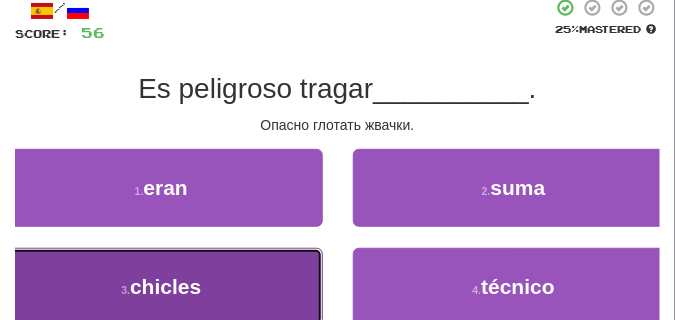 click on "3 .  chicles" at bounding box center [161, 287] 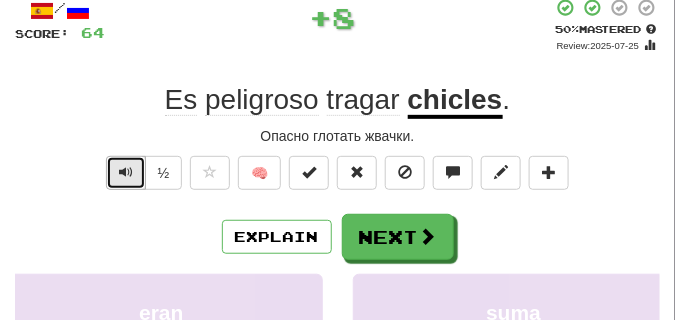 click at bounding box center [126, 173] 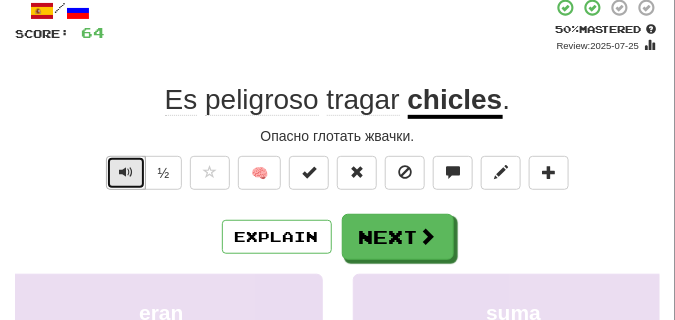 click at bounding box center (126, 173) 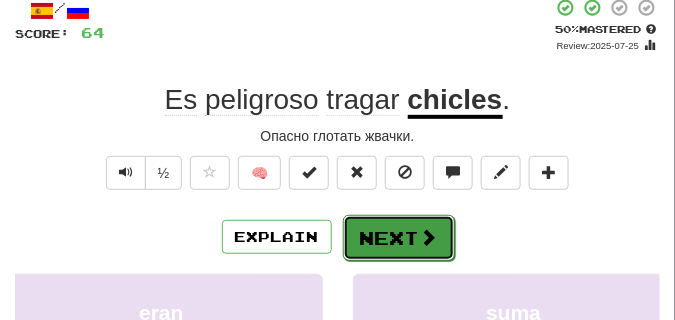 click on "Next" at bounding box center [399, 238] 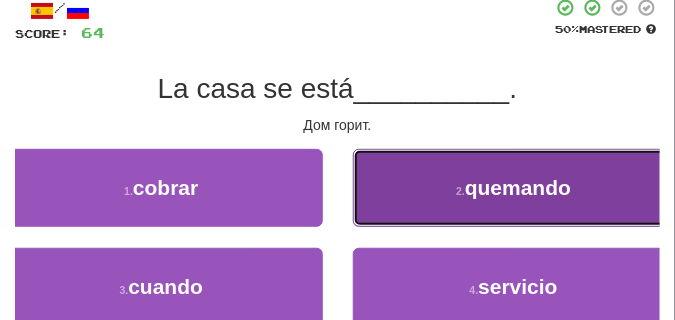 click on "2 .  quemando" at bounding box center (514, 188) 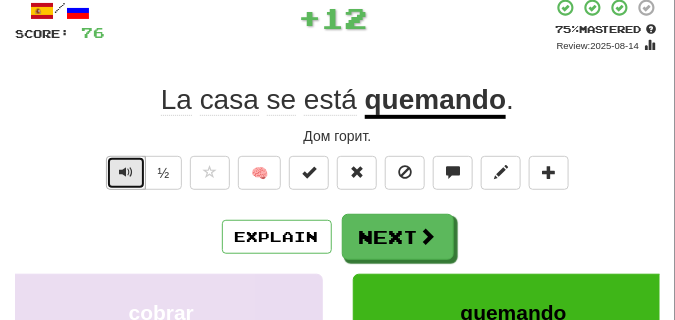 click at bounding box center [126, 172] 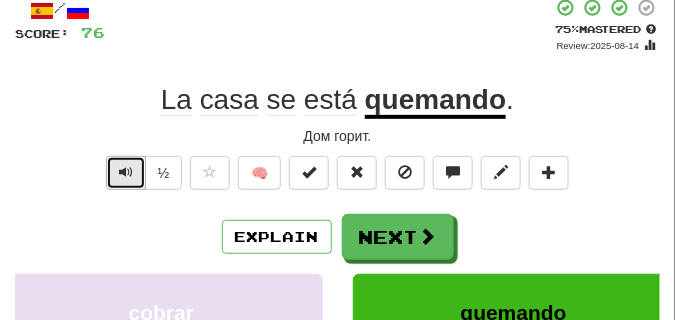 click at bounding box center (126, 172) 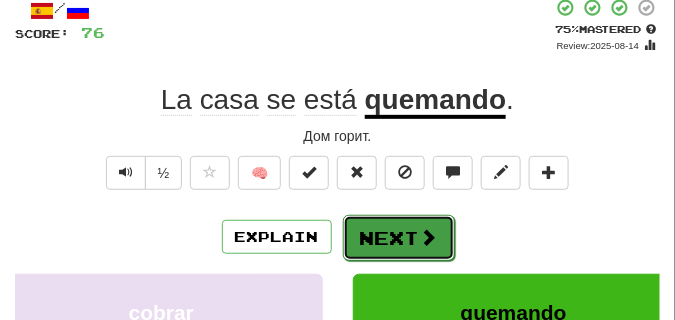 click on "Next" at bounding box center (399, 238) 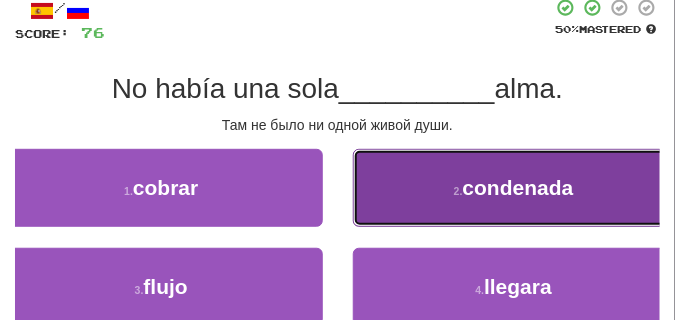 click on "condenada" at bounding box center (518, 187) 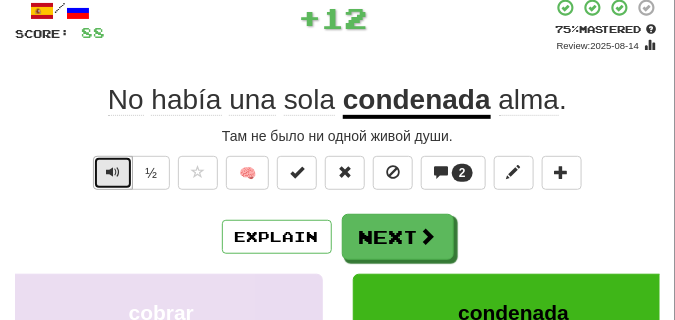 click at bounding box center (113, 172) 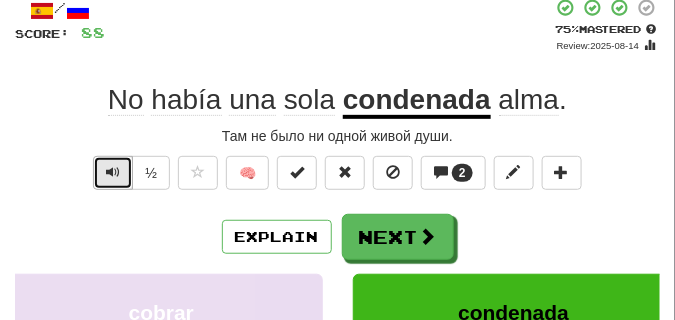 click at bounding box center (113, 172) 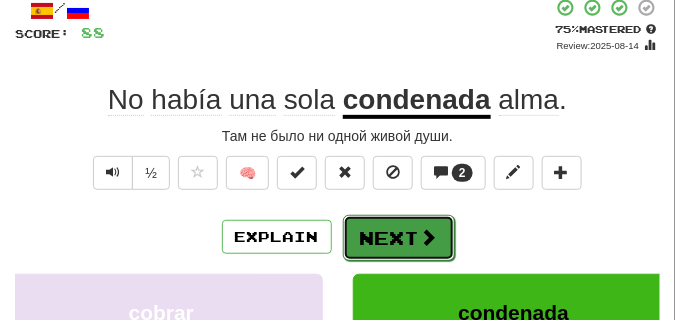 click on "Next" at bounding box center (399, 238) 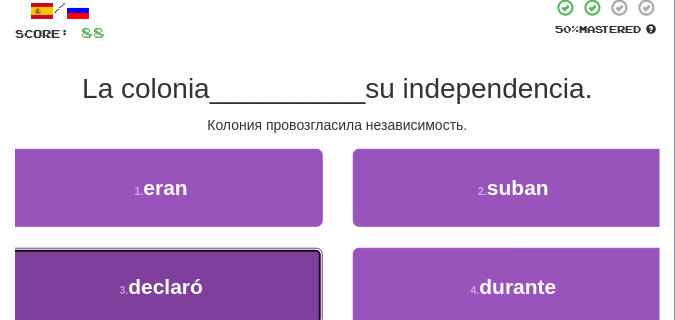 click on "3 .  declaró" at bounding box center [161, 287] 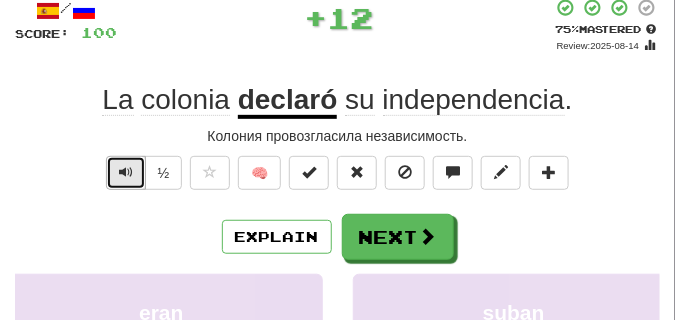 click at bounding box center [126, 172] 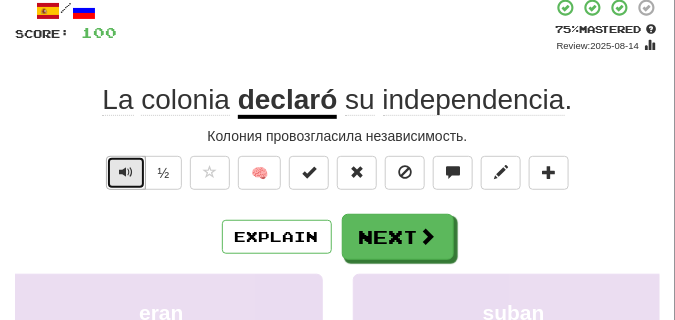 click at bounding box center [126, 172] 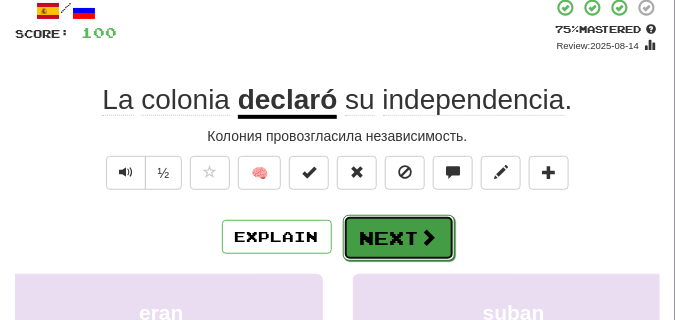 click on "Next" at bounding box center [399, 238] 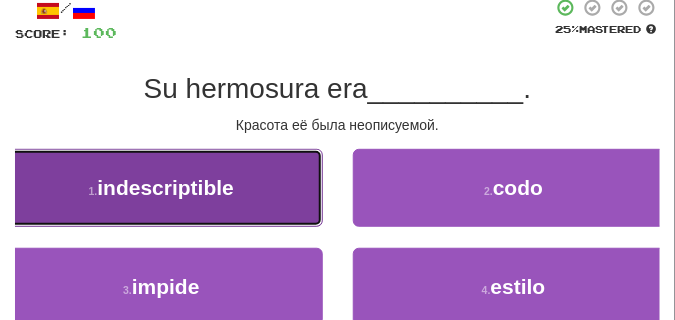 click on "1 .  indescriptible" at bounding box center [161, 188] 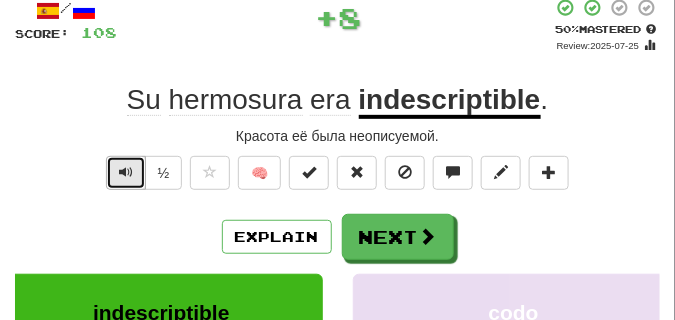 click at bounding box center (126, 172) 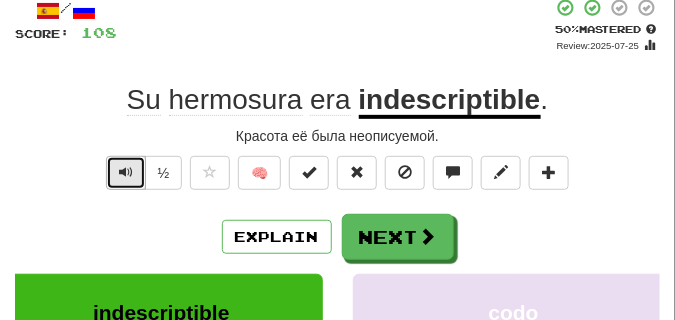 click at bounding box center (126, 172) 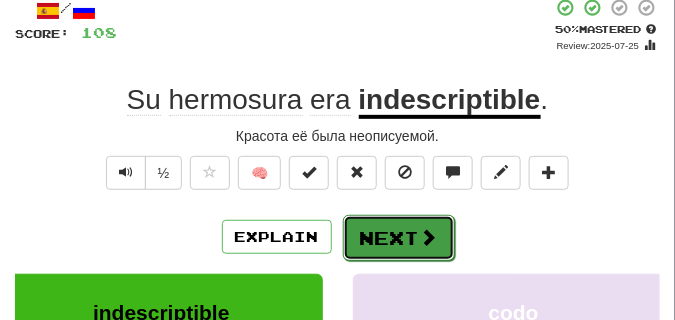 click on "Next" at bounding box center [399, 238] 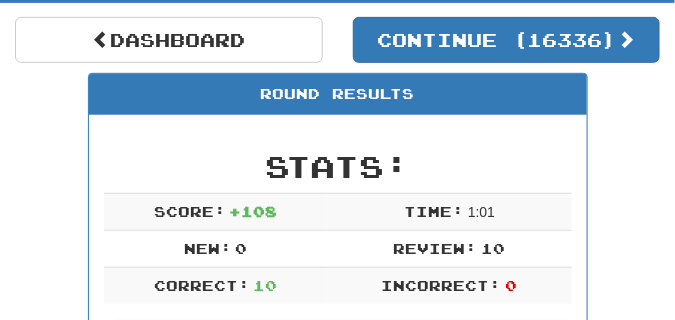 scroll, scrollTop: 148, scrollLeft: 0, axis: vertical 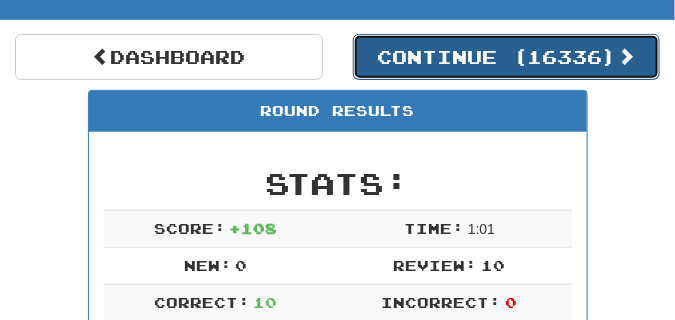 click on "Continue ( 16336 )" at bounding box center [507, 57] 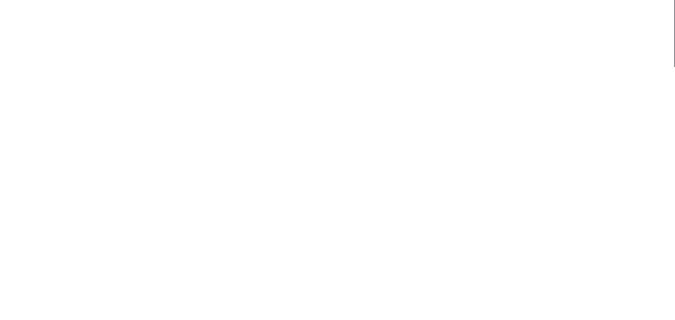 scroll, scrollTop: 148, scrollLeft: 0, axis: vertical 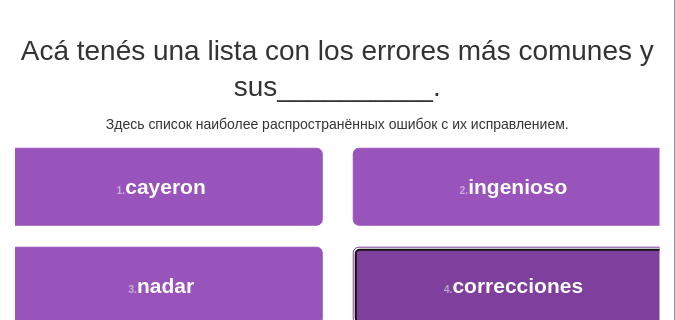 click on "correcciones" at bounding box center [518, 285] 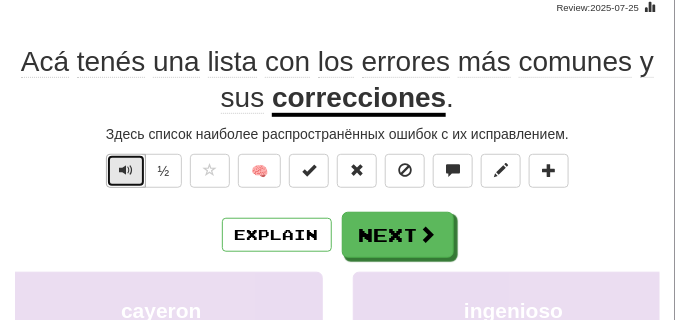 click at bounding box center (126, 170) 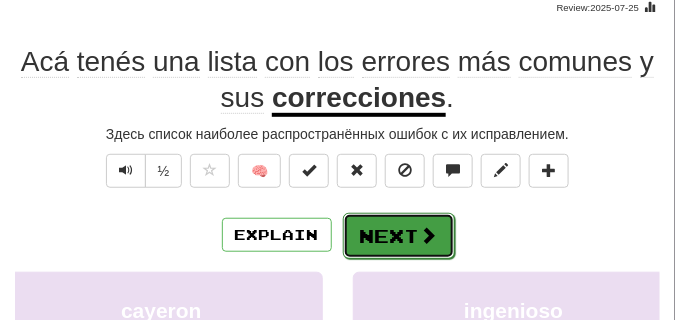 click on "Next" at bounding box center (399, 236) 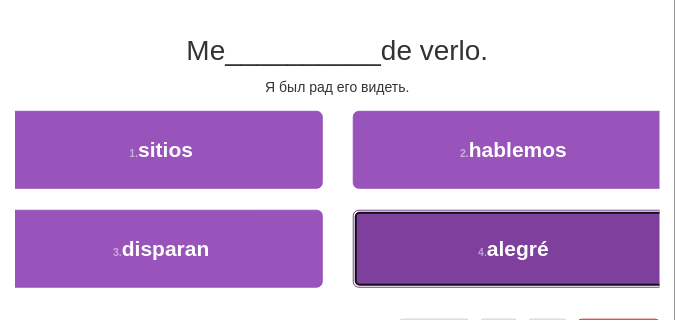 click on "4 .  alegré" at bounding box center [514, 249] 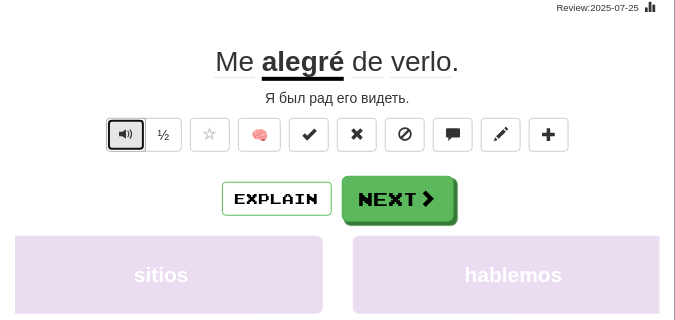 click at bounding box center [126, 134] 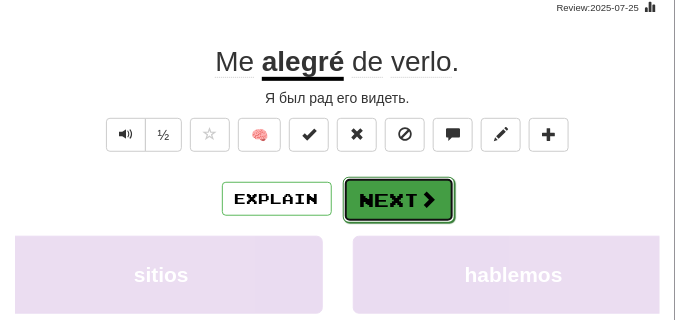 click on "Next" at bounding box center [399, 200] 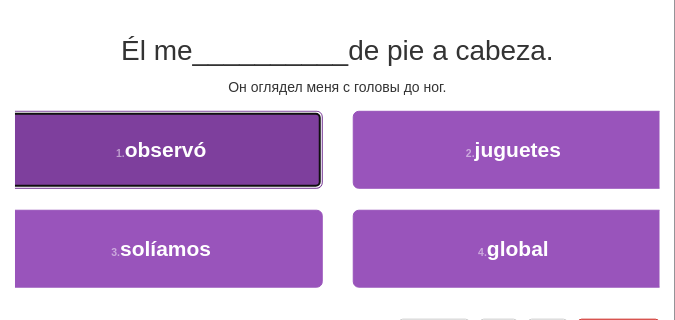 click on "observó" at bounding box center [166, 149] 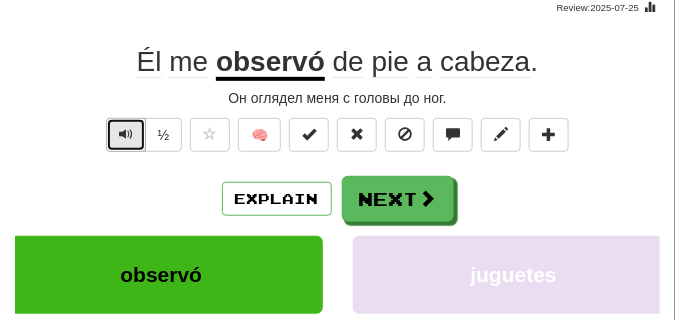 click at bounding box center [126, 134] 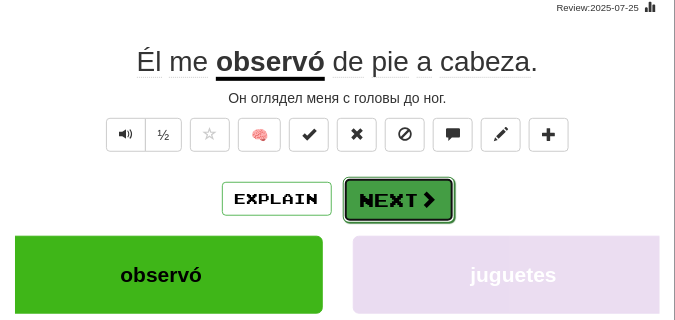 click on "Next" at bounding box center (399, 200) 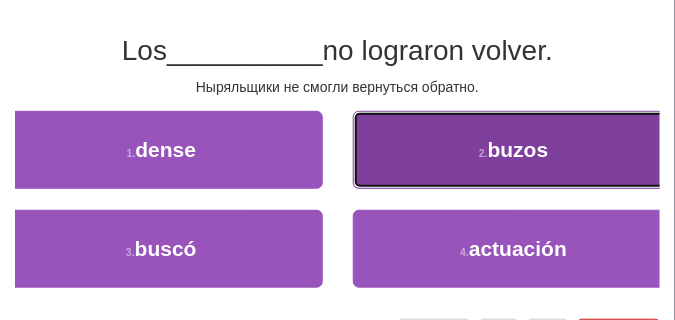 click on "2 .  buzos" at bounding box center (514, 150) 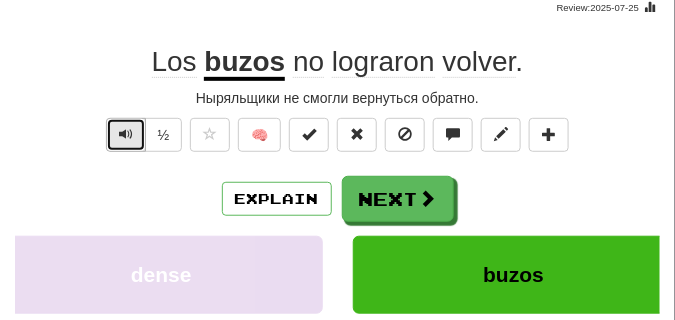click at bounding box center (126, 135) 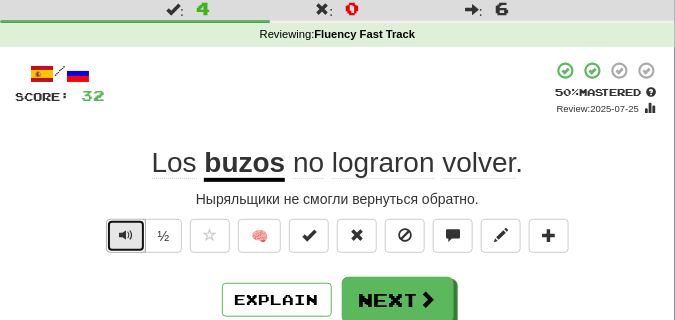 scroll, scrollTop: 100, scrollLeft: 0, axis: vertical 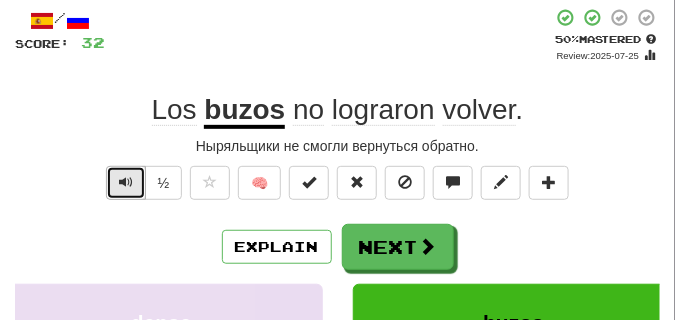 click at bounding box center (126, 182) 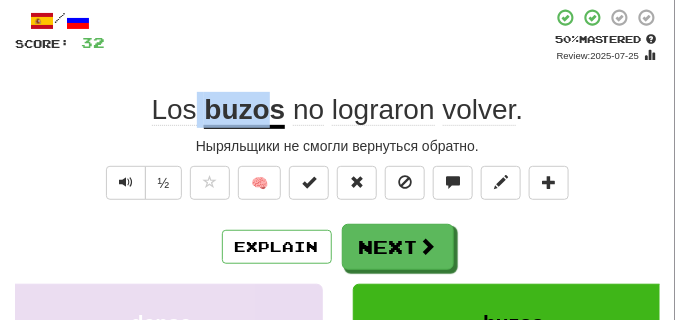 drag, startPoint x: 198, startPoint y: 108, endPoint x: 271, endPoint y: 118, distance: 73.68175 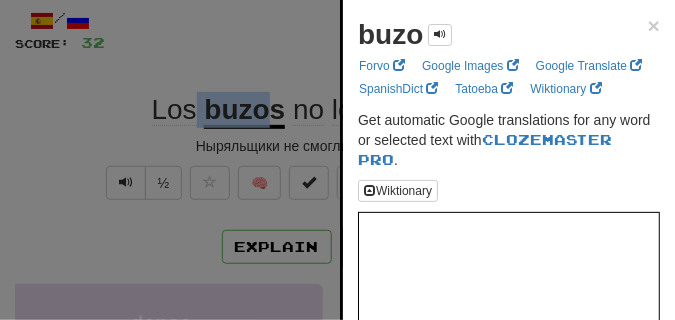 drag, startPoint x: 360, startPoint y: 42, endPoint x: 423, endPoint y: 48, distance: 63.28507 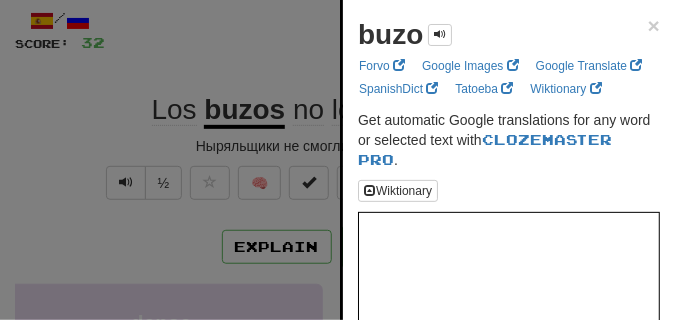 click at bounding box center (337, 160) 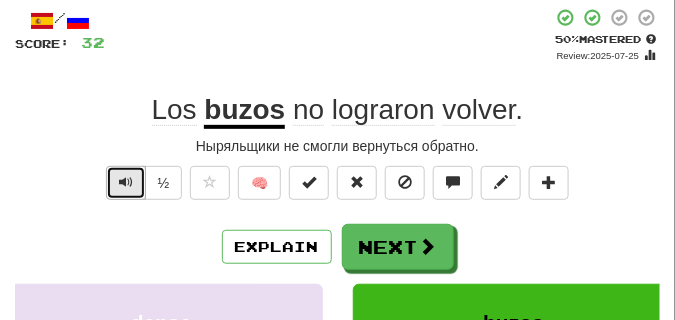 click at bounding box center (126, 182) 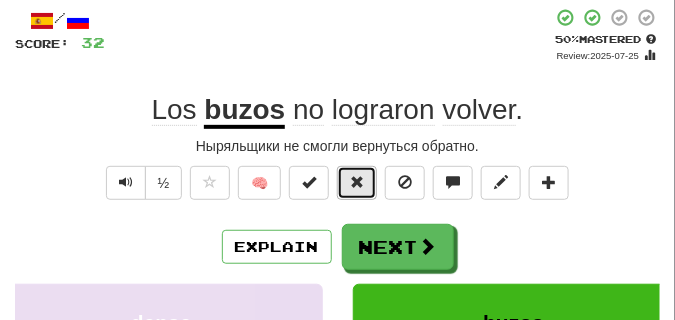 click at bounding box center (357, 182) 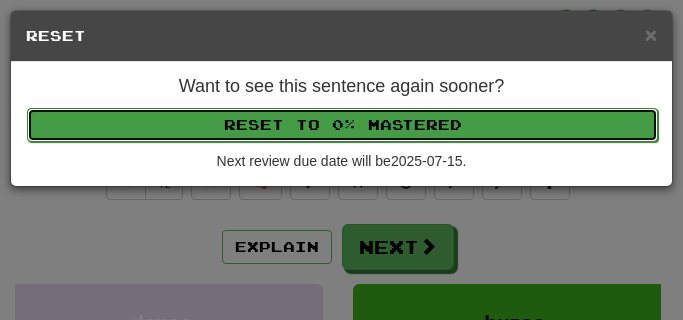click on "Reset to 0% Mastered" at bounding box center (342, 125) 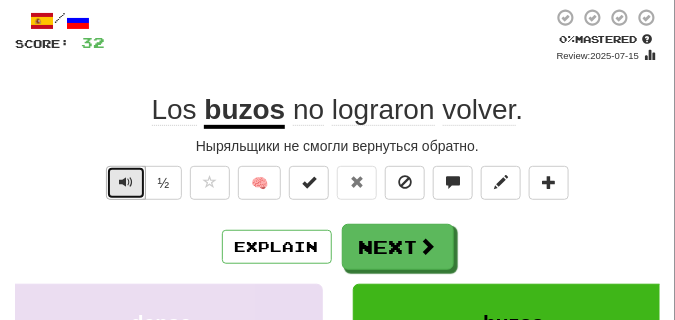 click at bounding box center (126, 183) 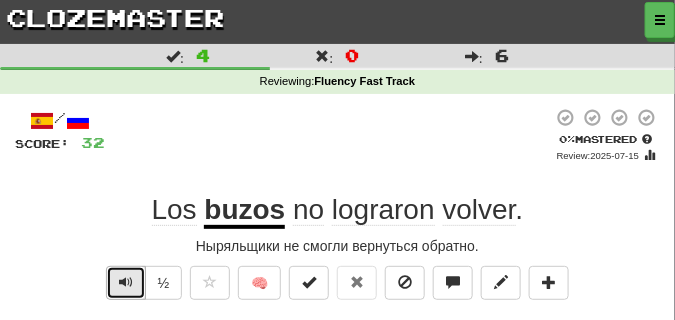 scroll, scrollTop: 100, scrollLeft: 0, axis: vertical 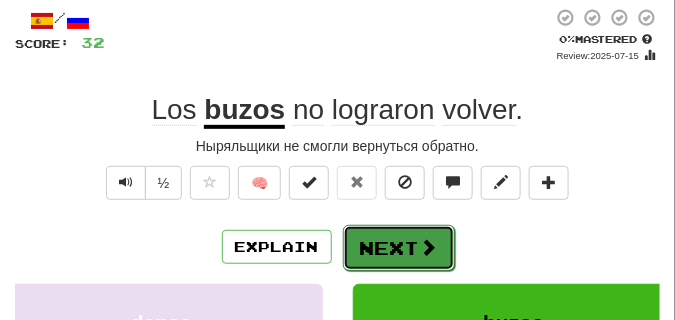 click on "Next" at bounding box center (399, 248) 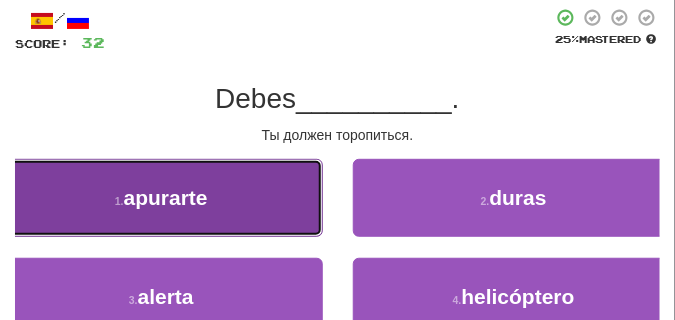 click on "apurarte" at bounding box center [166, 197] 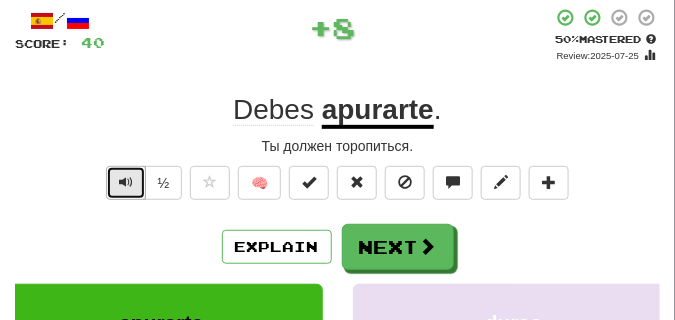 click at bounding box center [126, 183] 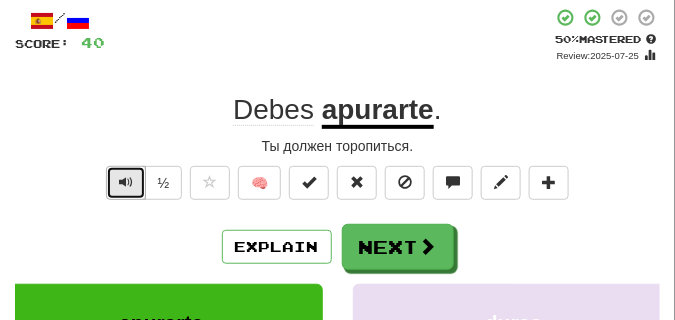 click at bounding box center (126, 183) 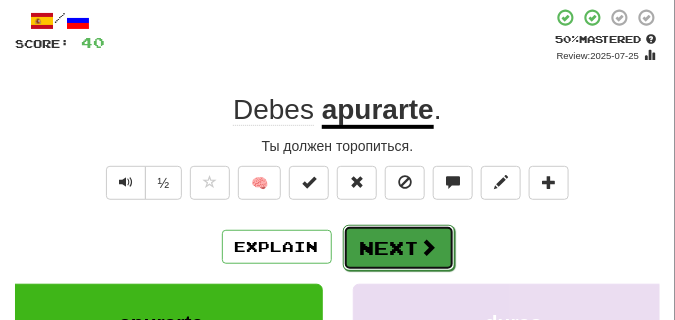 click at bounding box center [429, 247] 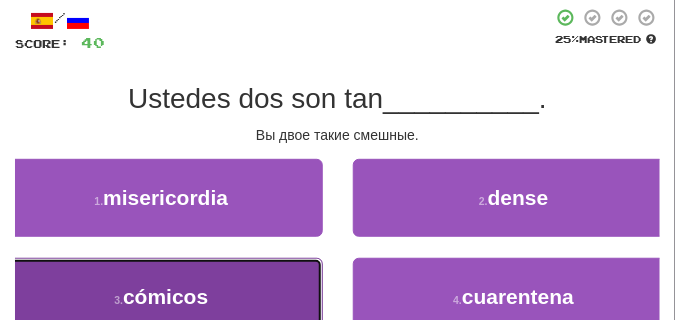 click on "cómicos" at bounding box center (165, 296) 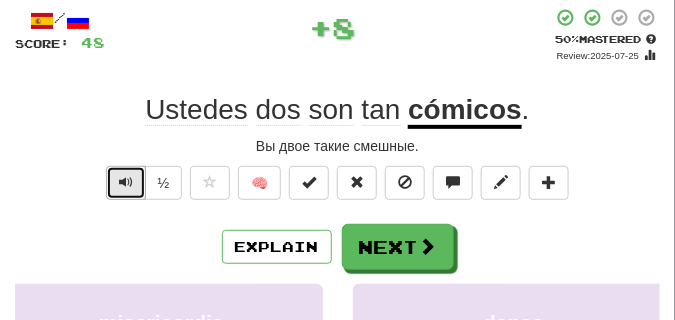 click at bounding box center (126, 182) 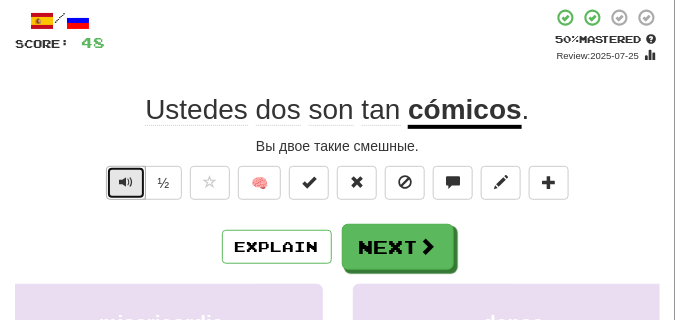 click at bounding box center [126, 182] 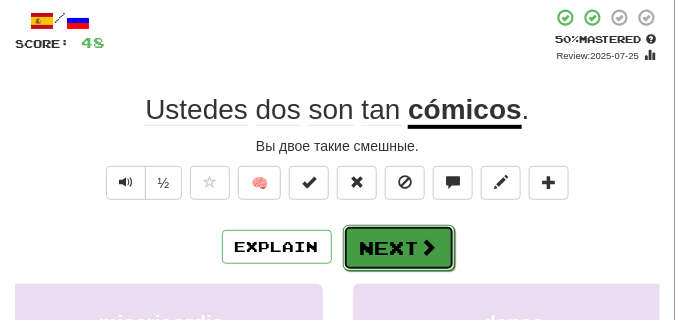click on "Next" at bounding box center [399, 248] 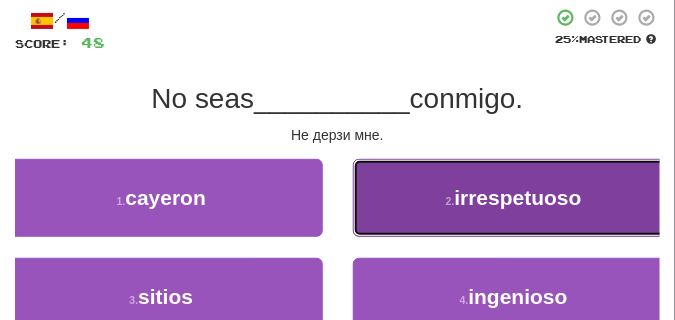 click on "2 .  irrespetuoso" at bounding box center (514, 198) 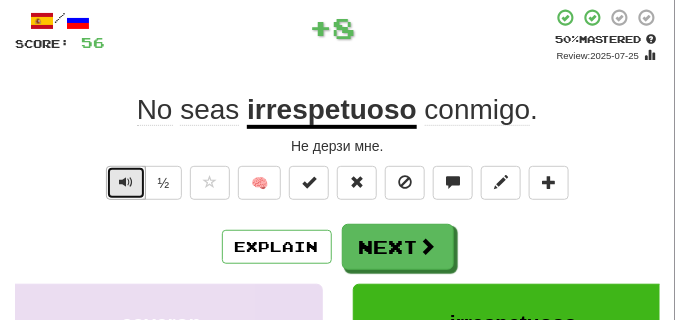 click at bounding box center (126, 182) 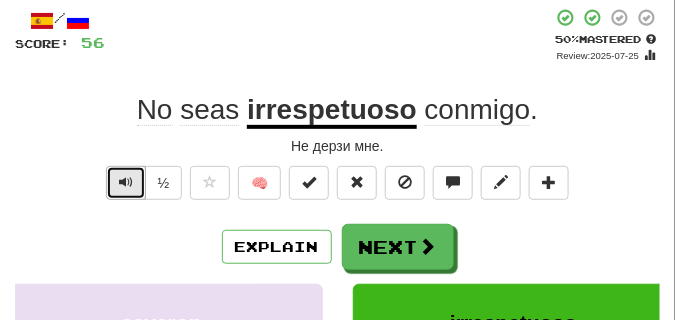 click at bounding box center (126, 182) 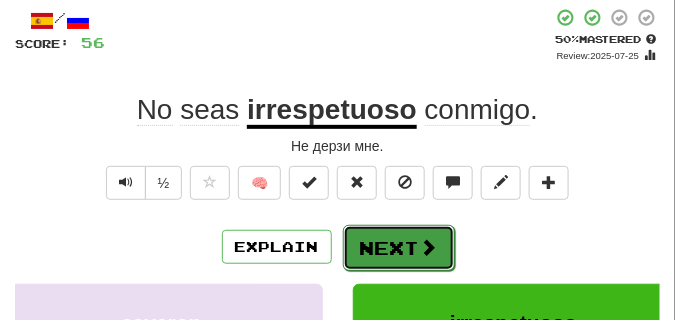 click on "Next" at bounding box center (399, 248) 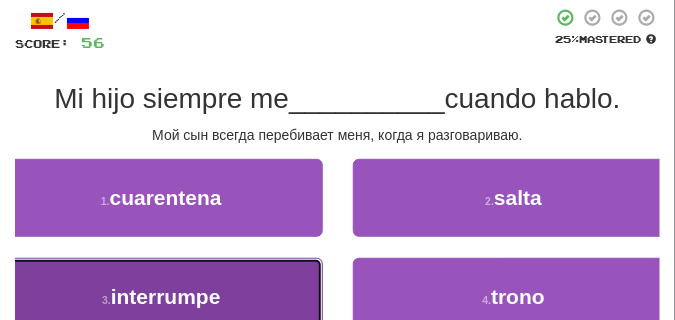 click on "3 .  interrumpe" at bounding box center (161, 297) 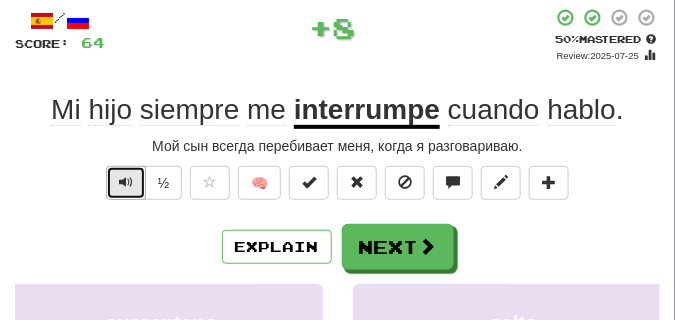 click at bounding box center (126, 182) 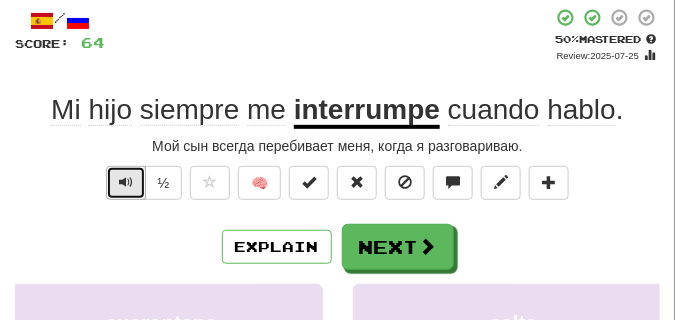 click at bounding box center (126, 182) 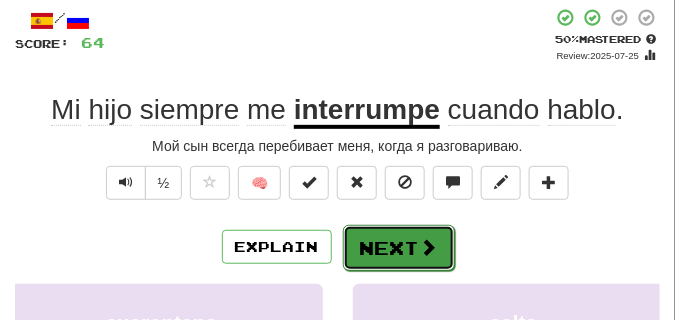 click on "Next" at bounding box center (399, 248) 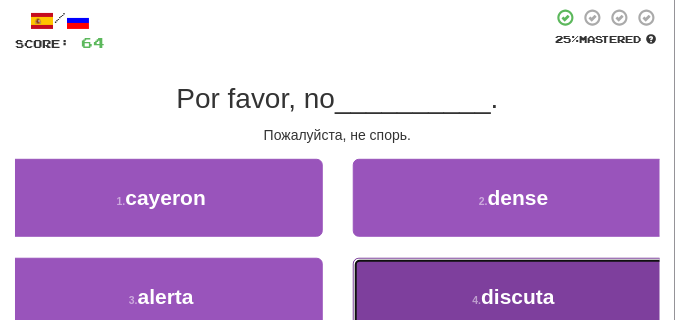 click on "4 .  discuta" at bounding box center (514, 297) 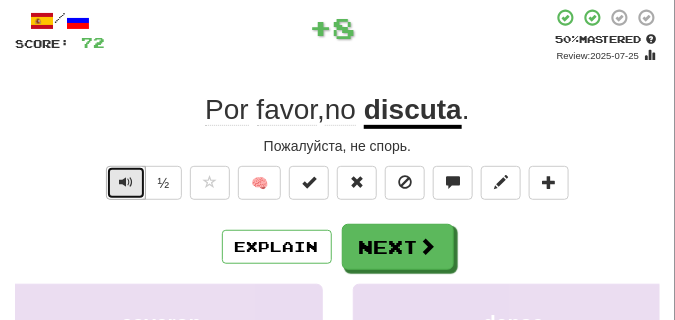click at bounding box center (126, 182) 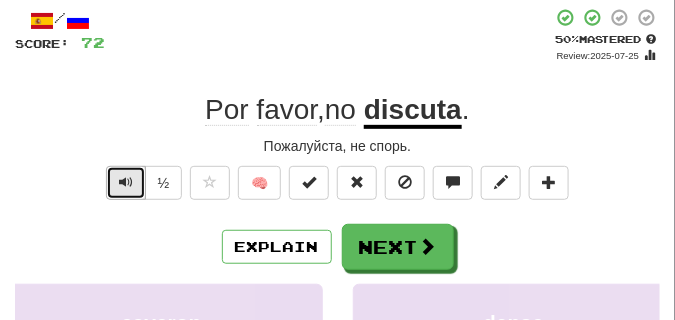 click at bounding box center [126, 182] 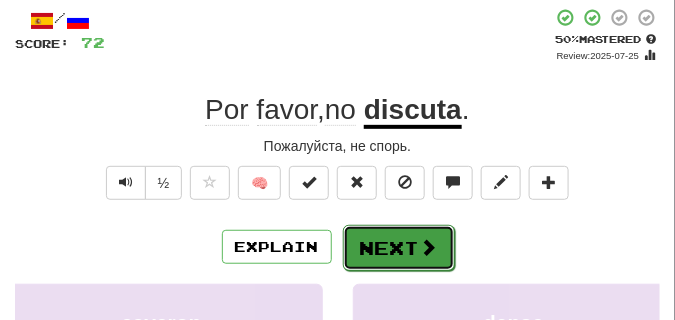 click on "Next" at bounding box center (399, 248) 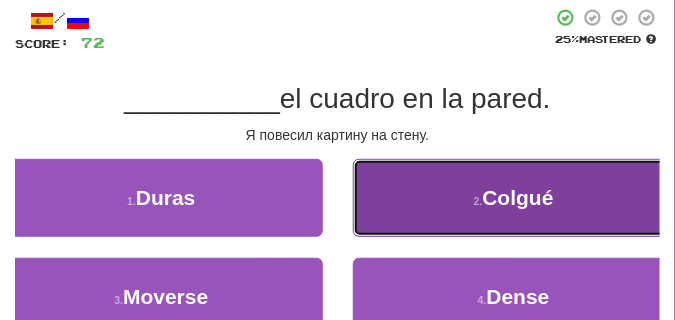 click on "2 .  Colgué" at bounding box center (514, 198) 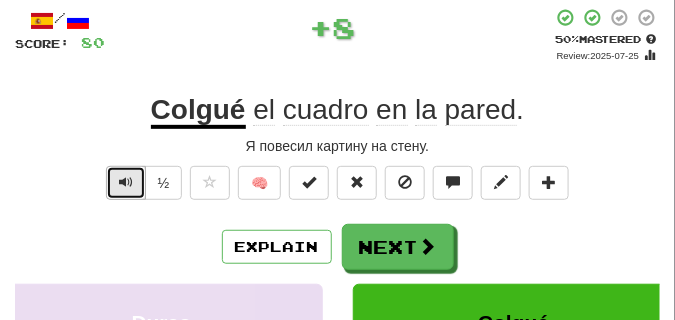 click at bounding box center [126, 183] 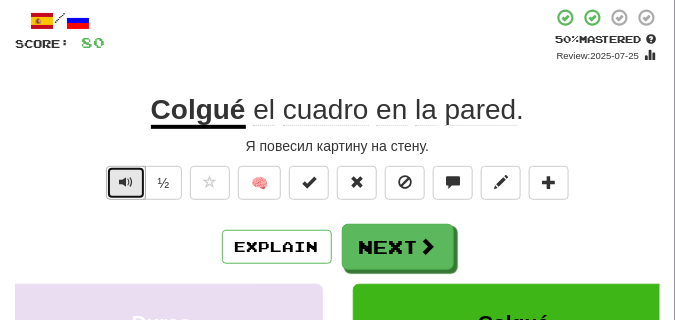 click at bounding box center [126, 183] 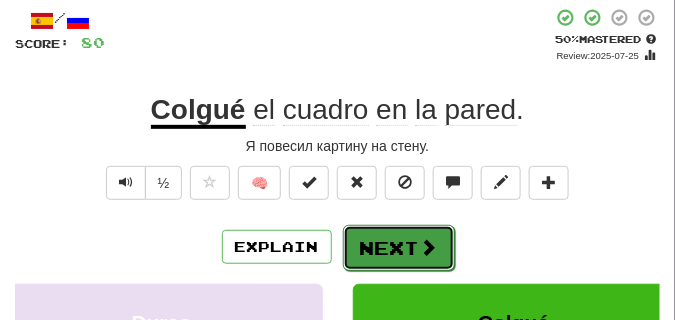 click on "Next" at bounding box center (399, 248) 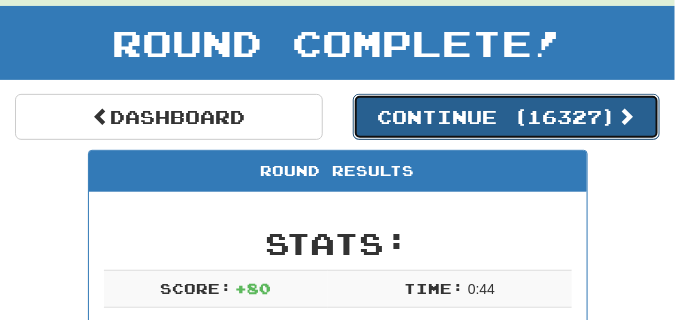 click on "Continue ( 16327 )" at bounding box center (507, 117) 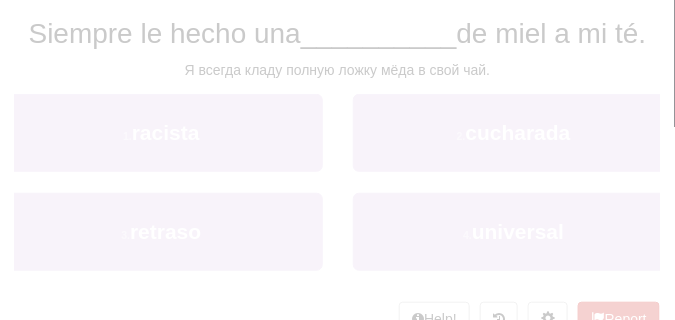 scroll, scrollTop: 88, scrollLeft: 0, axis: vertical 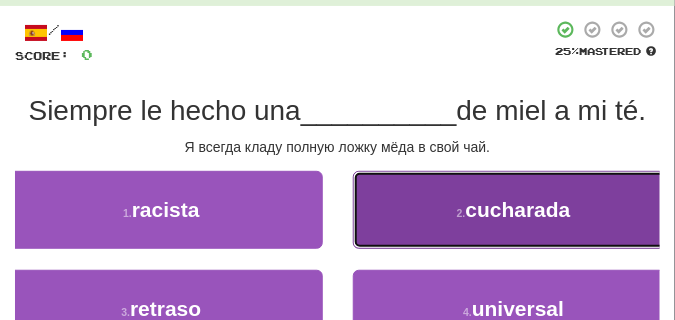 click on "2 .  cucharada" at bounding box center (514, 210) 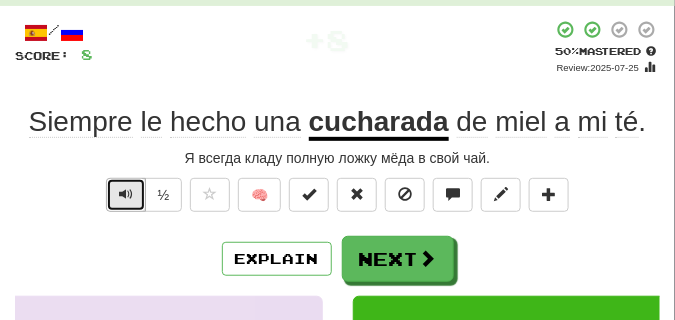 click at bounding box center (126, 194) 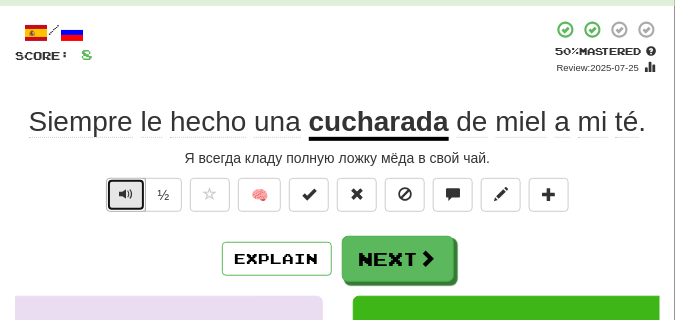 click at bounding box center [126, 194] 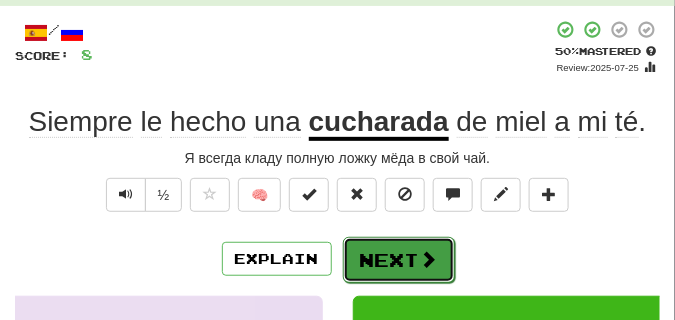 click on "Next" at bounding box center [399, 260] 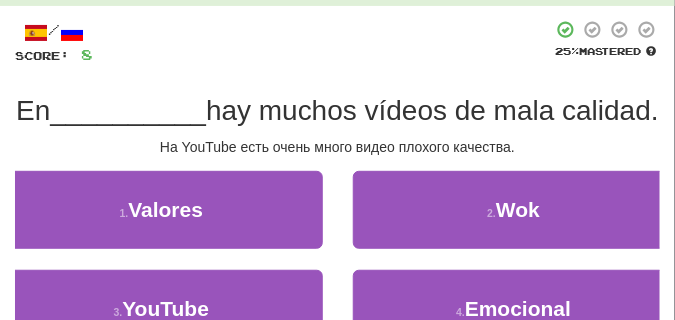 scroll, scrollTop: 138, scrollLeft: 0, axis: vertical 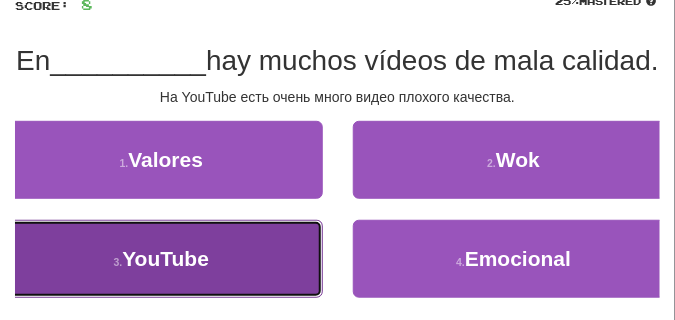 click on "3 .  YouTube" at bounding box center (161, 259) 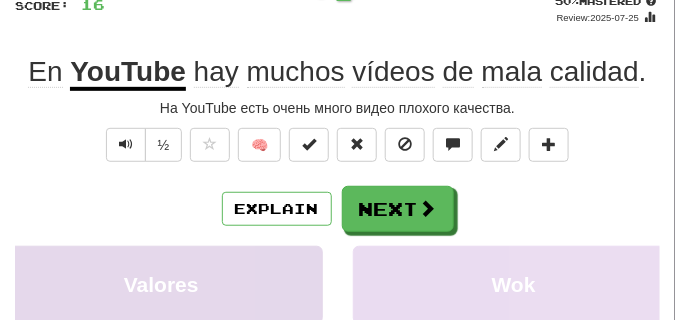 scroll, scrollTop: 88, scrollLeft: 0, axis: vertical 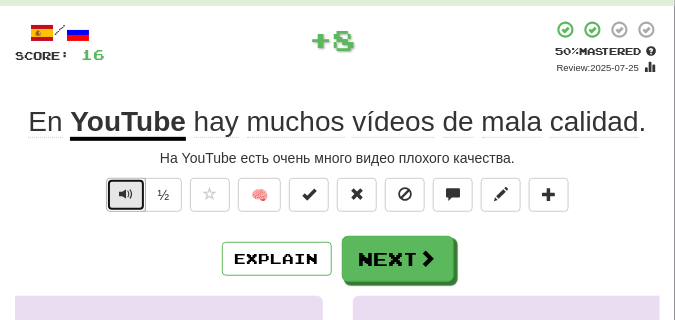 click at bounding box center [126, 194] 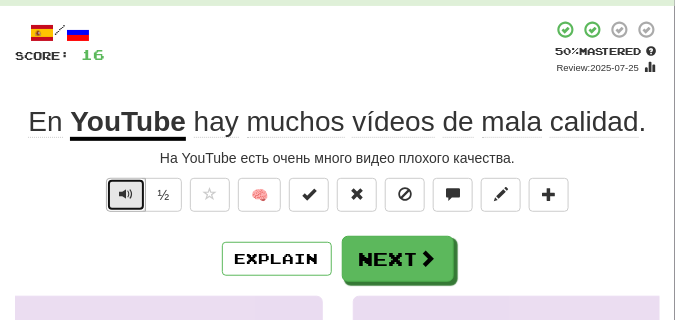 click at bounding box center (126, 194) 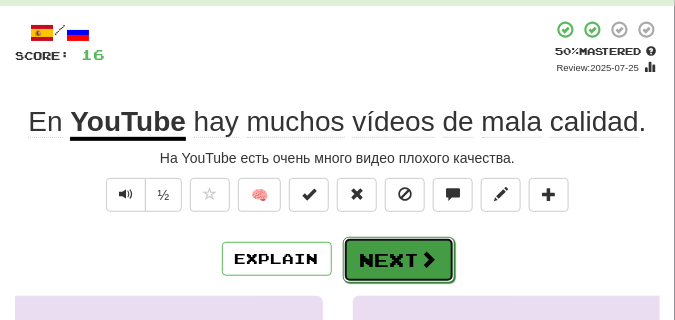 click on "Next" at bounding box center (399, 260) 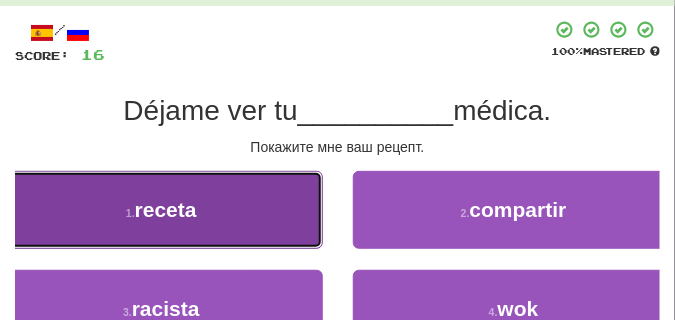 click on "1 .  receta" at bounding box center [161, 210] 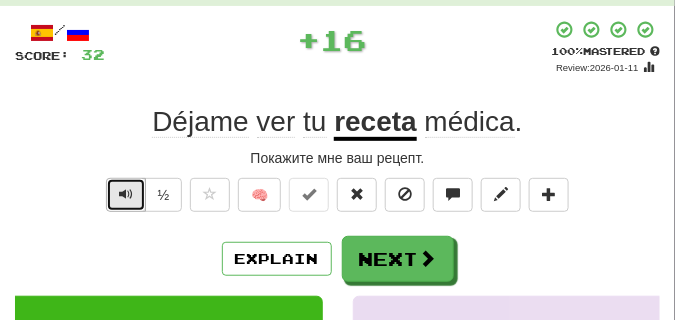 click at bounding box center (126, 195) 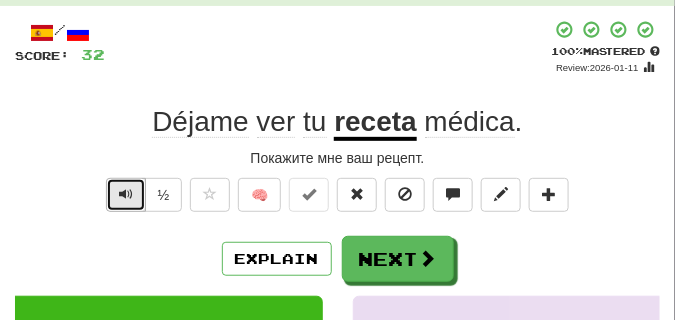 click at bounding box center (126, 195) 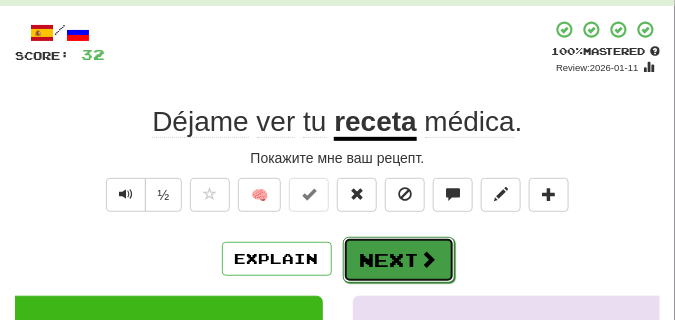 click on "Next" at bounding box center (399, 260) 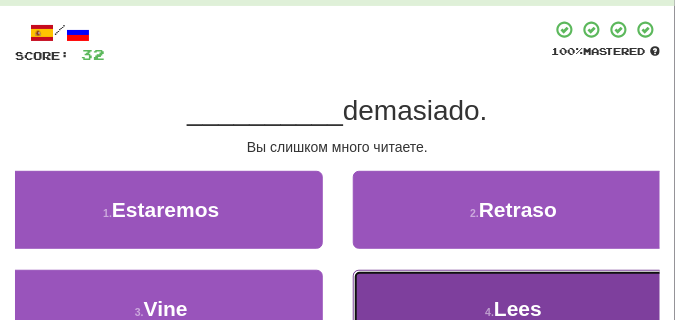 click on "4 .  Lees" at bounding box center (514, 309) 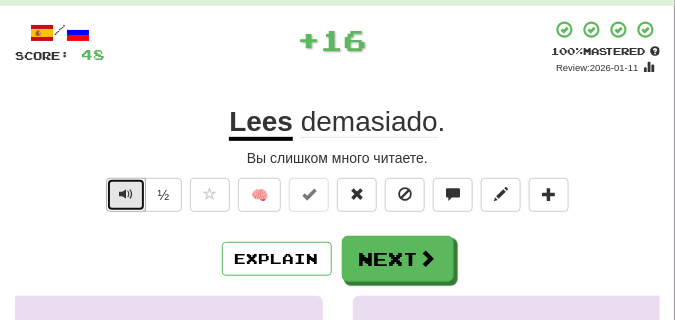 click at bounding box center (126, 194) 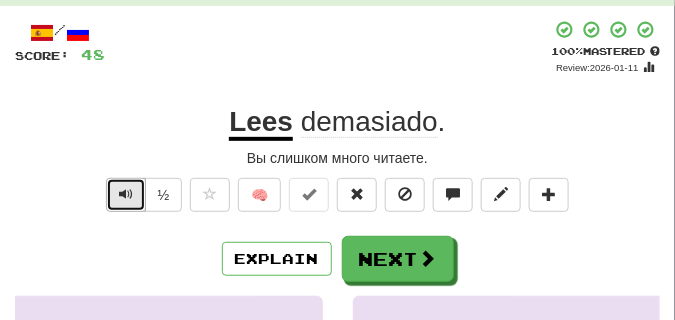 click at bounding box center (126, 194) 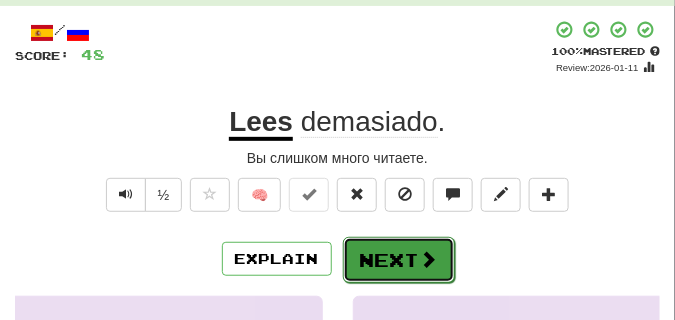 click at bounding box center [429, 259] 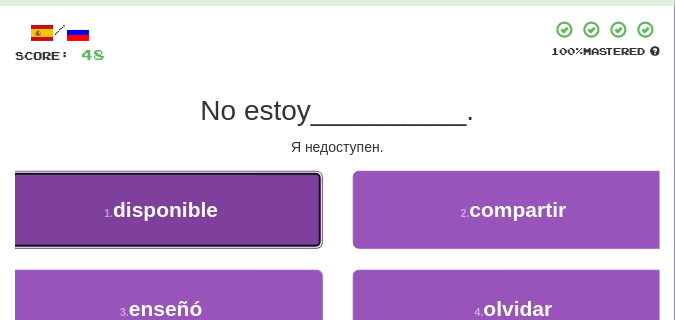 click on "1 .  disponible" at bounding box center (161, 210) 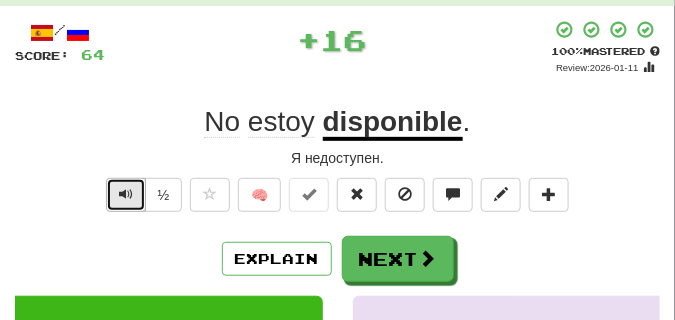 click at bounding box center [126, 195] 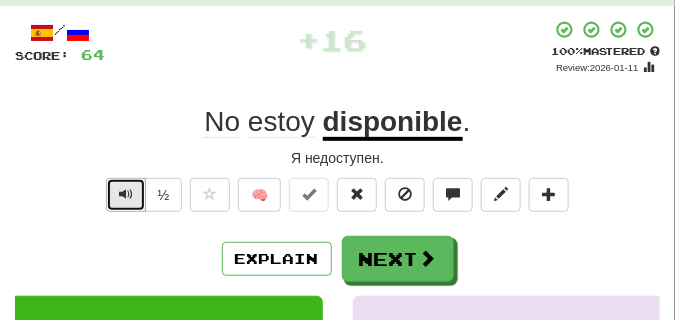 click at bounding box center [126, 195] 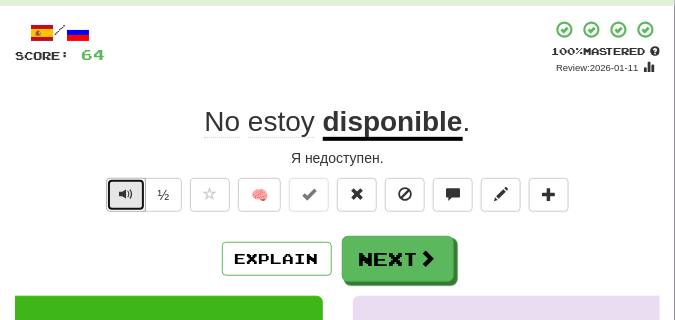 click at bounding box center (126, 195) 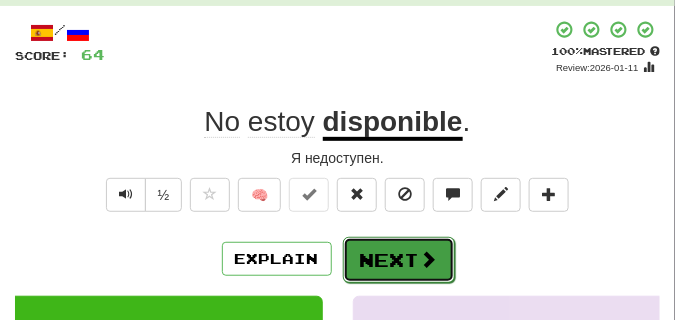 click on "Next" at bounding box center [399, 260] 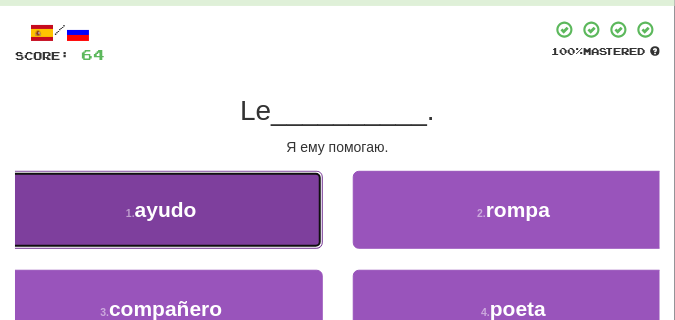 click on "1 .  ayudo" at bounding box center (161, 210) 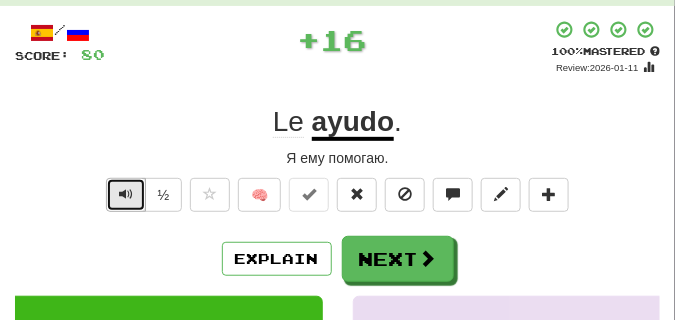 click at bounding box center (126, 195) 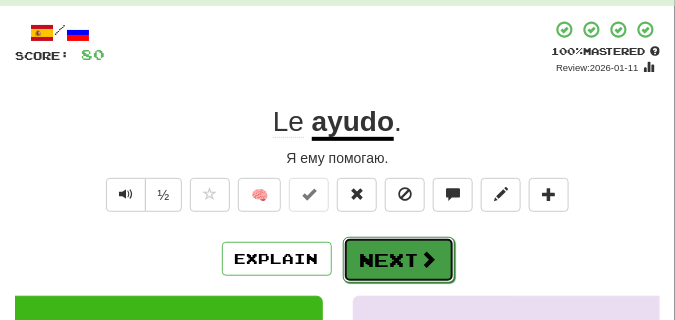 click on "Next" at bounding box center [399, 260] 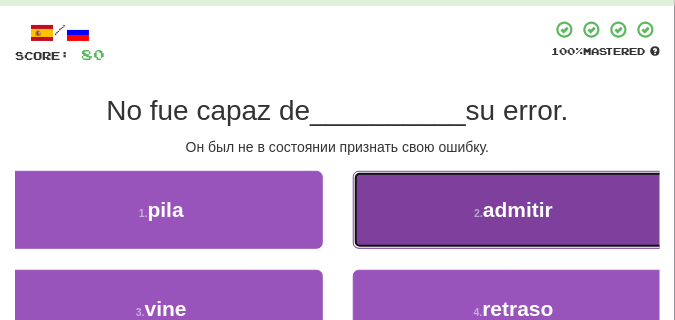 click on "2 .  admitir" at bounding box center (514, 210) 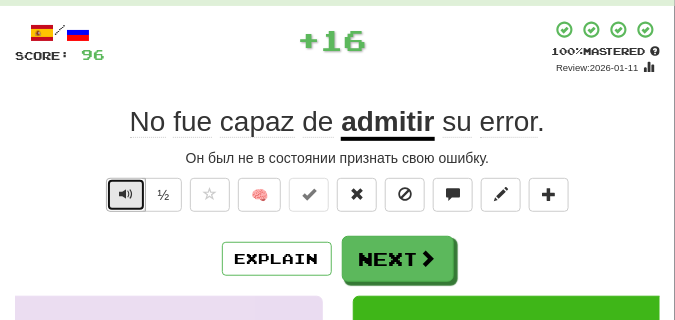 click at bounding box center (126, 194) 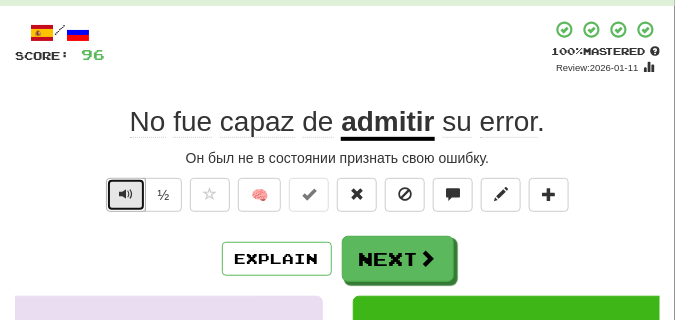 click at bounding box center (126, 194) 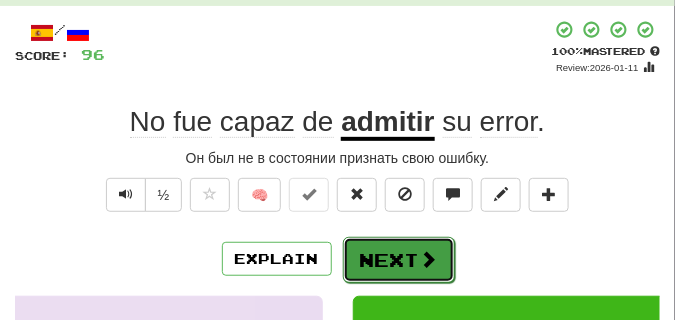 click on "Next" at bounding box center [399, 260] 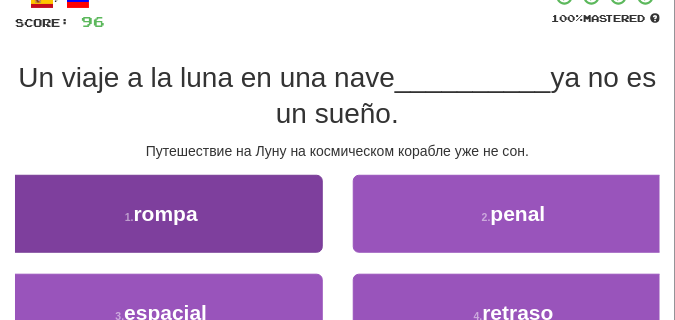 scroll, scrollTop: 188, scrollLeft: 0, axis: vertical 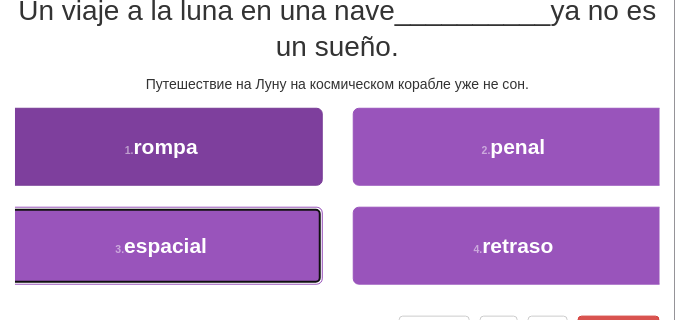 click on "3 .  espacial" at bounding box center [161, 246] 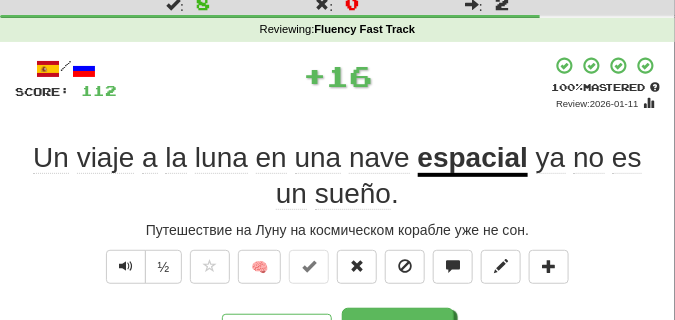 scroll, scrollTop: 48, scrollLeft: 0, axis: vertical 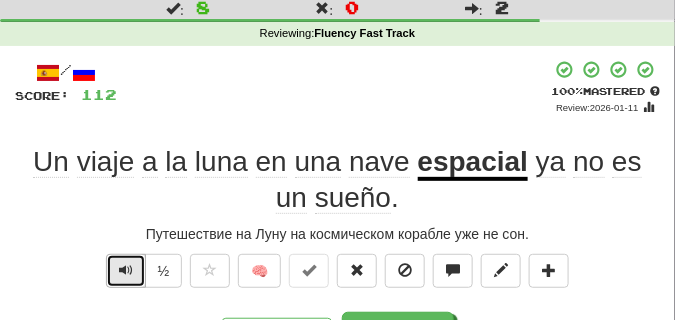 click at bounding box center (126, 270) 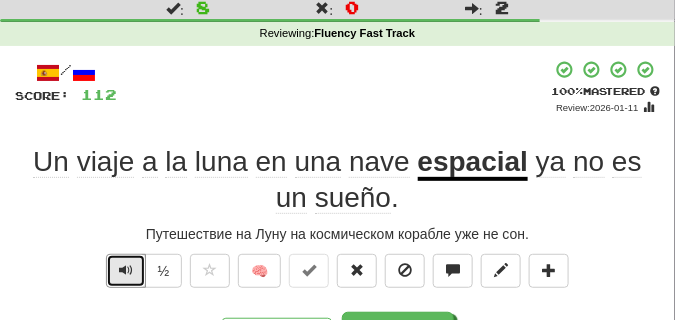 scroll, scrollTop: 98, scrollLeft: 0, axis: vertical 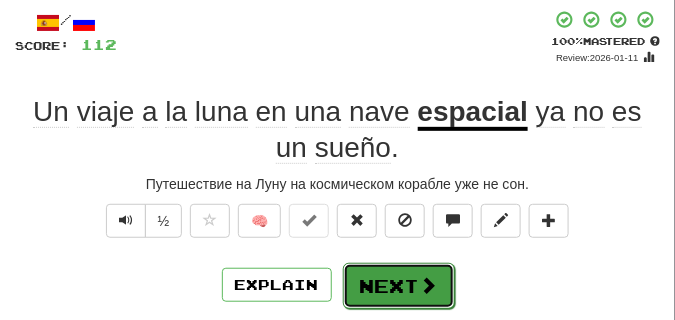 click on "Next" at bounding box center [399, 286] 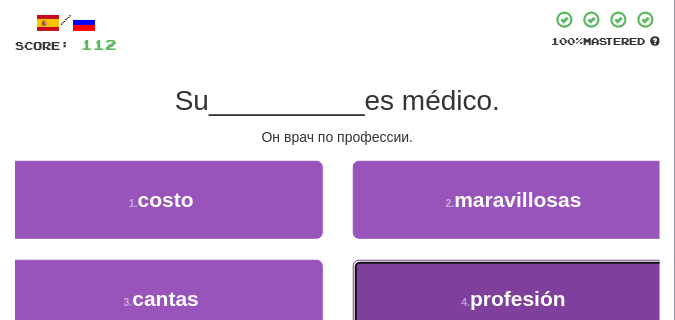click on "profesión" at bounding box center [518, 298] 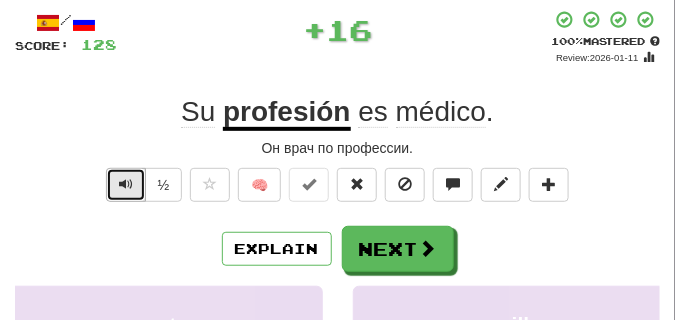 click at bounding box center (126, 185) 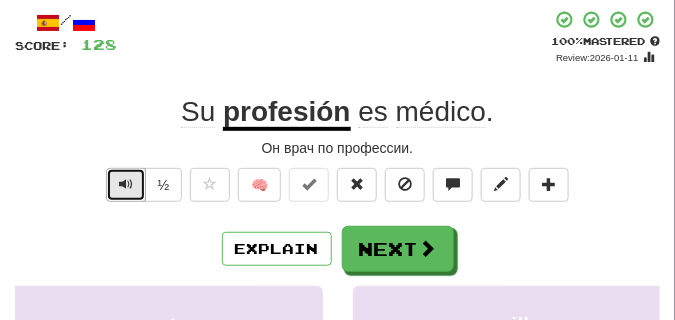 click at bounding box center (126, 185) 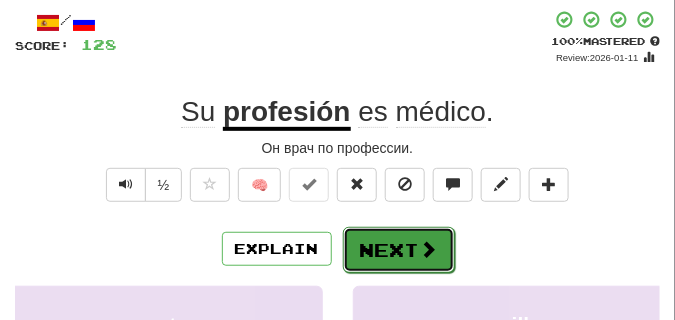 click on "Next" at bounding box center (399, 250) 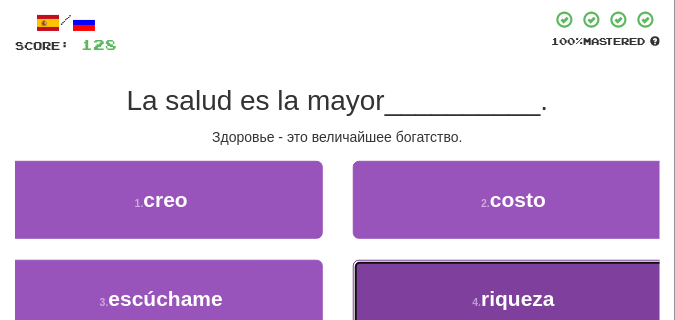 click on "4 .  riqueza" at bounding box center (514, 299) 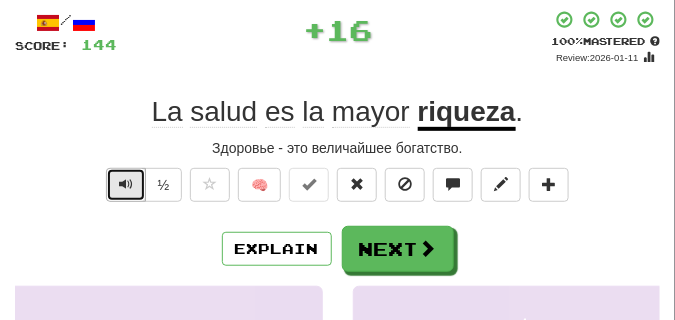 click at bounding box center [126, 184] 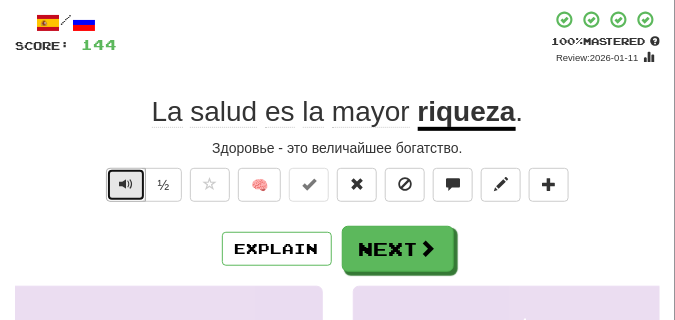 click at bounding box center [126, 184] 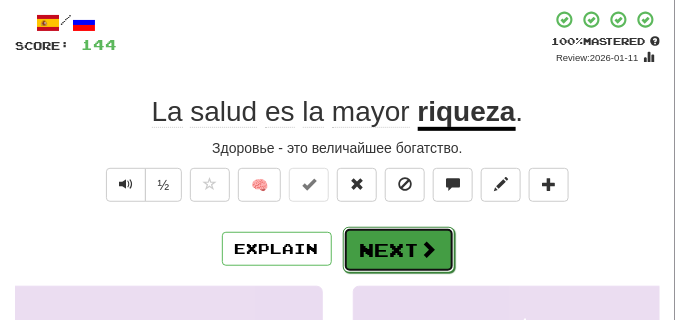 click on "Next" at bounding box center (399, 250) 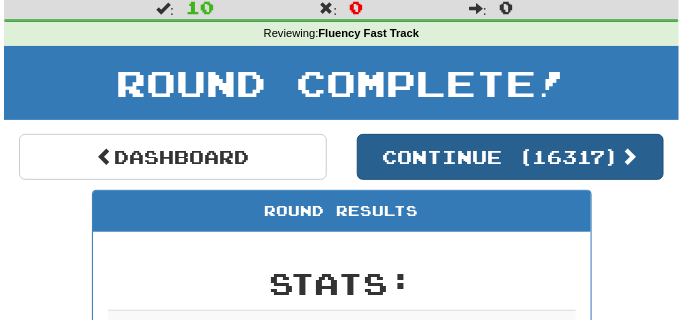 scroll, scrollTop: 36, scrollLeft: 0, axis: vertical 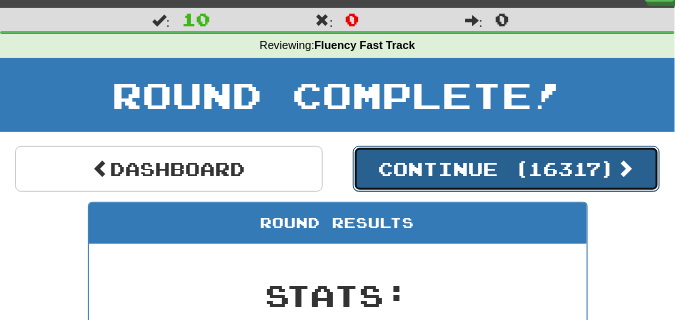 click on "Continue ( 16317 )" at bounding box center (507, 169) 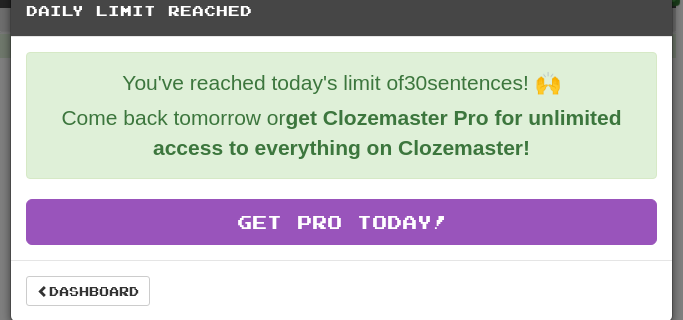 scroll, scrollTop: 36, scrollLeft: 0, axis: vertical 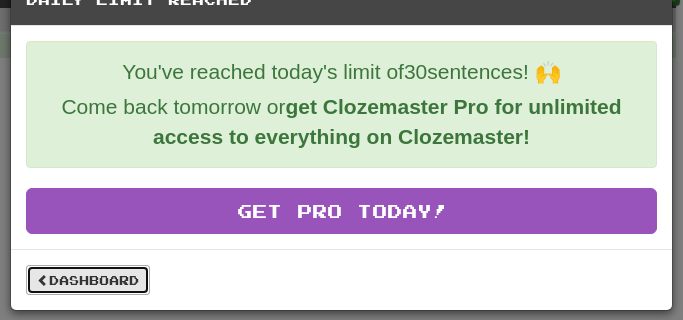 click on "Dashboard" at bounding box center [88, 280] 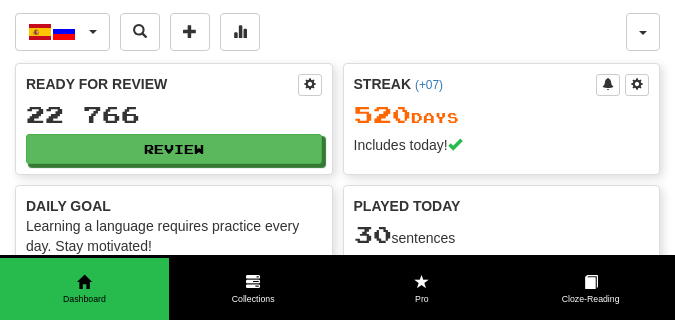 scroll, scrollTop: 0, scrollLeft: 0, axis: both 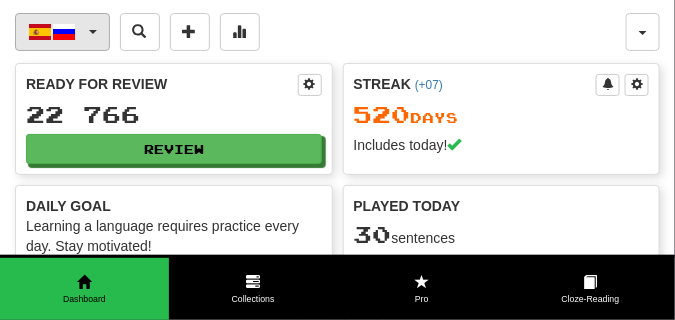 click on "Español  /  Русский" 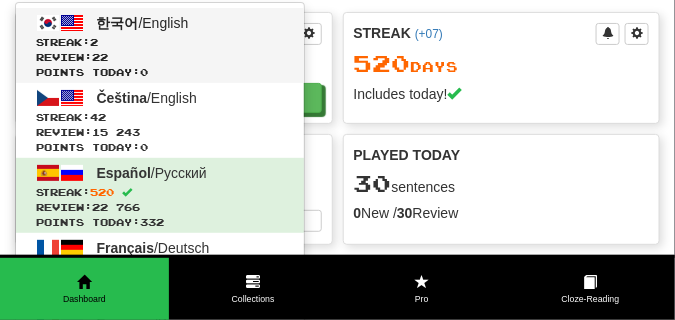 scroll, scrollTop: 50, scrollLeft: 0, axis: vertical 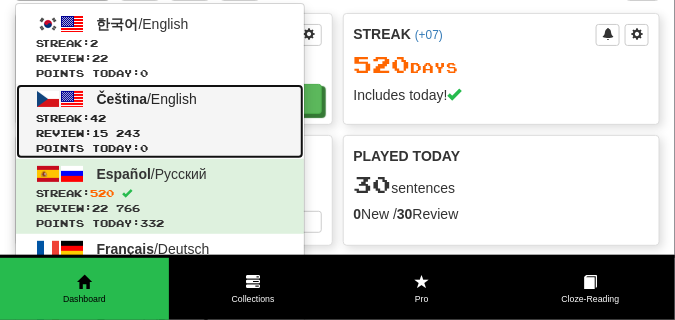 click on "Streak:  42" 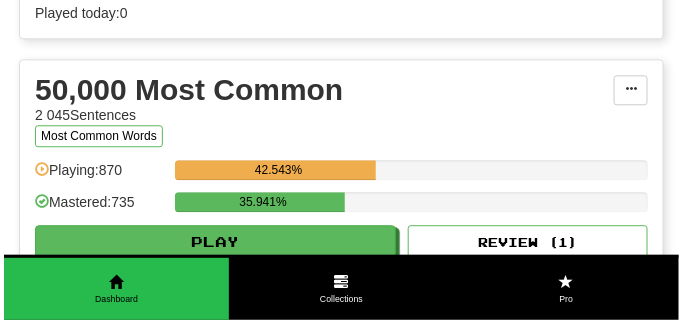 scroll, scrollTop: 2300, scrollLeft: 0, axis: vertical 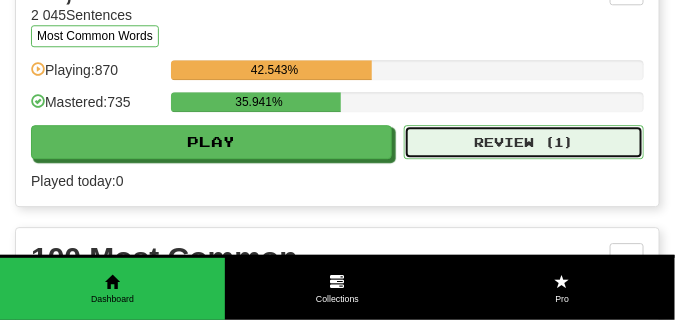 click on "Review ( 1 )" at bounding box center [524, 142] 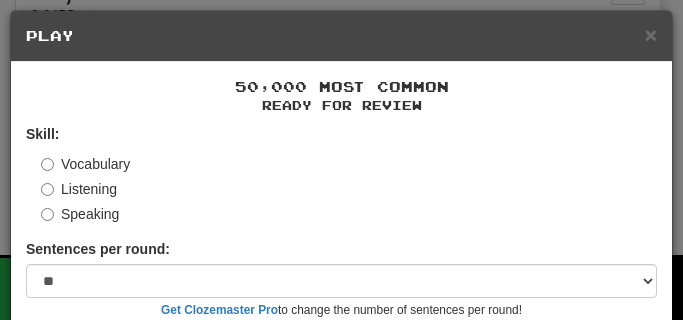 scroll, scrollTop: 186, scrollLeft: 0, axis: vertical 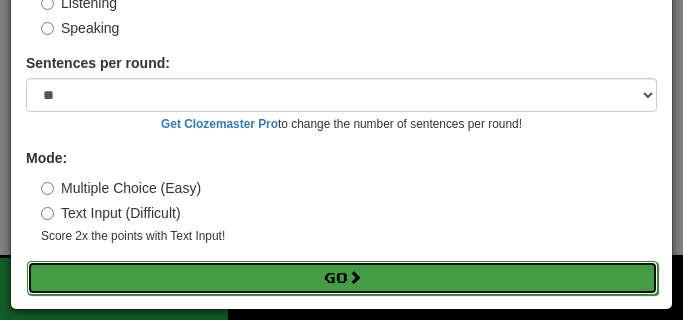 click on "Go" at bounding box center (342, 278) 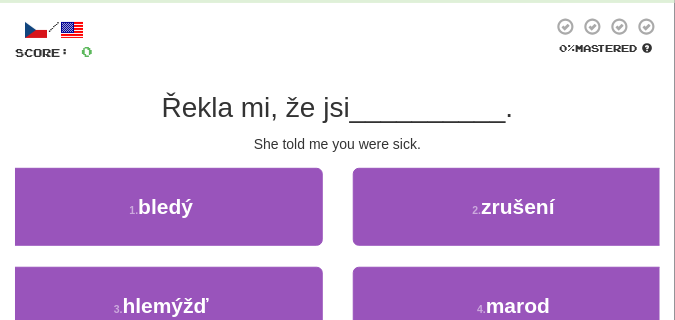 scroll, scrollTop: 100, scrollLeft: 0, axis: vertical 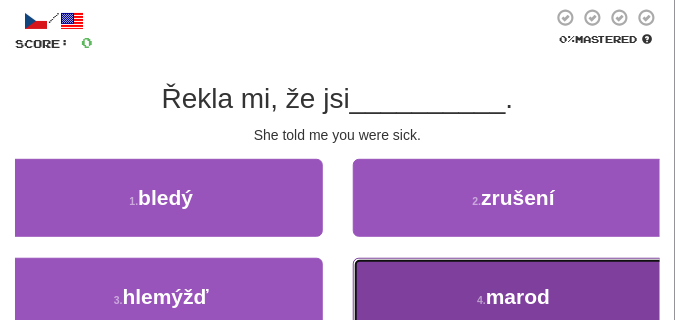 click on "4 .  marod" at bounding box center [514, 297] 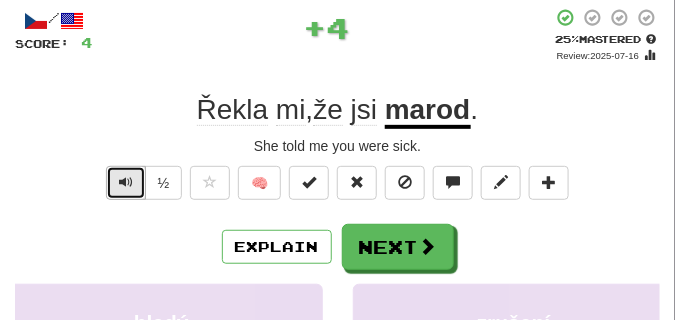 click at bounding box center (126, 182) 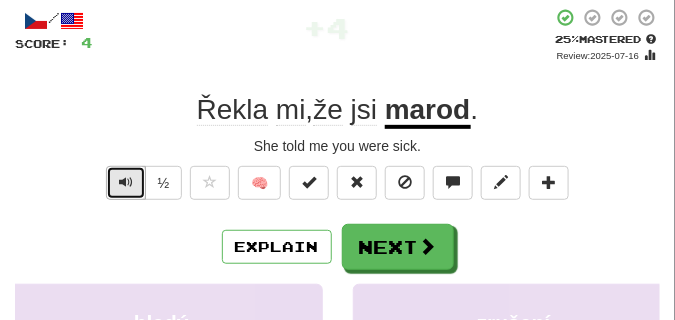 click at bounding box center (126, 182) 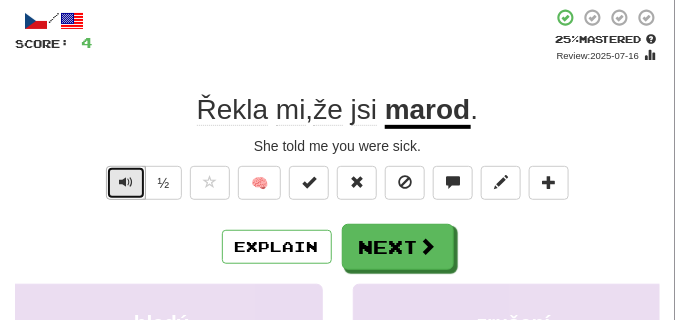 click at bounding box center [126, 182] 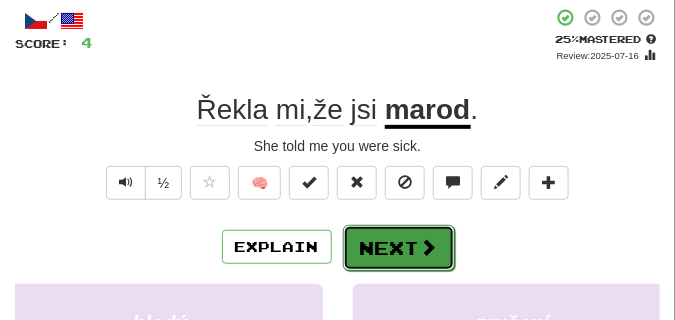 click at bounding box center [429, 247] 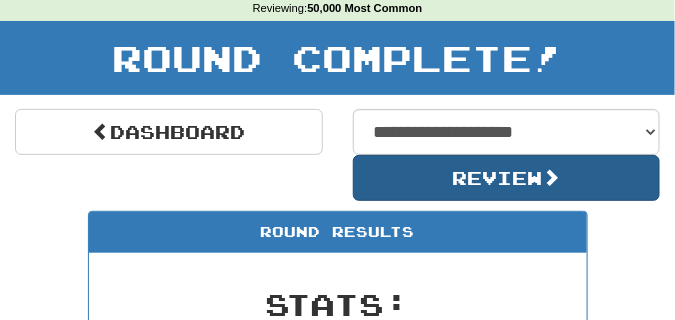 scroll, scrollTop: 38, scrollLeft: 0, axis: vertical 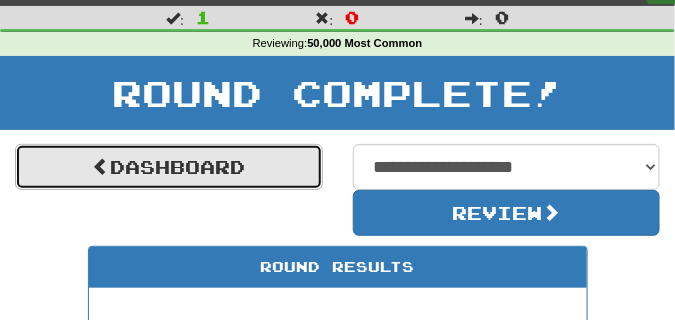 click on "Dashboard" at bounding box center [169, 167] 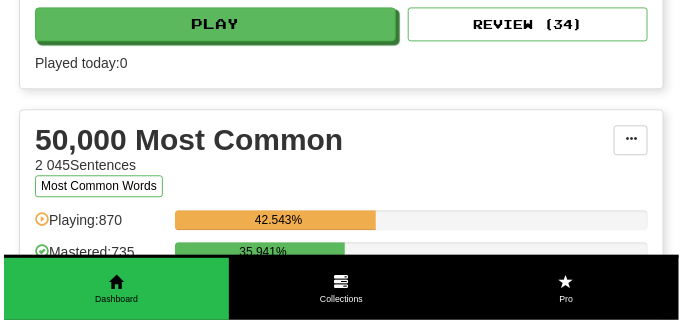 scroll, scrollTop: 2250, scrollLeft: 0, axis: vertical 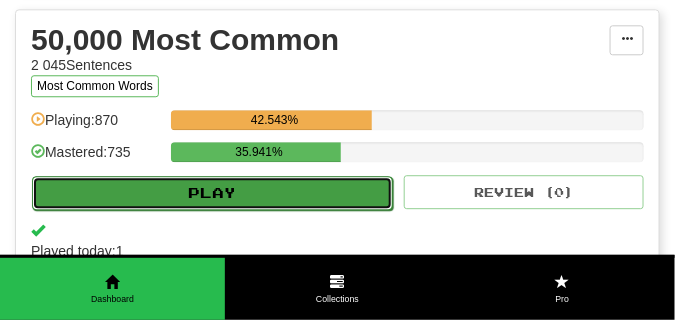 click on "Play" at bounding box center [212, 193] 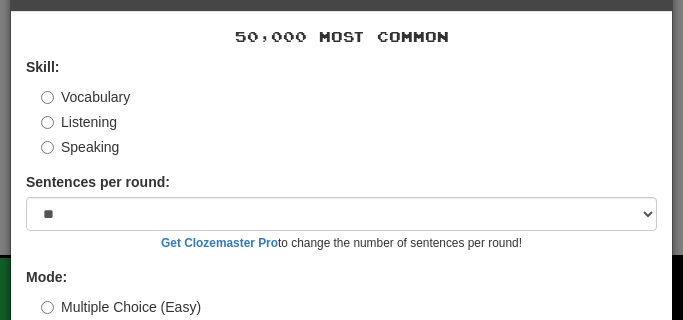 scroll, scrollTop: 169, scrollLeft: 0, axis: vertical 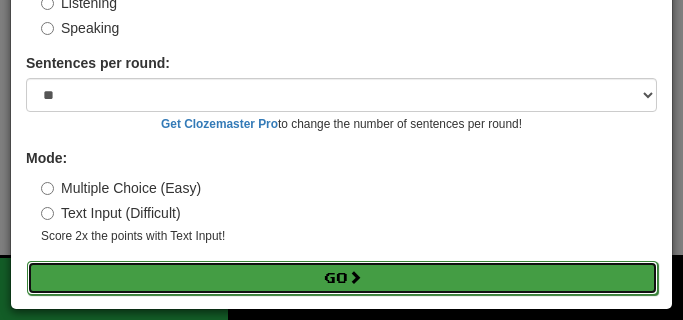 click on "Go" at bounding box center [342, 278] 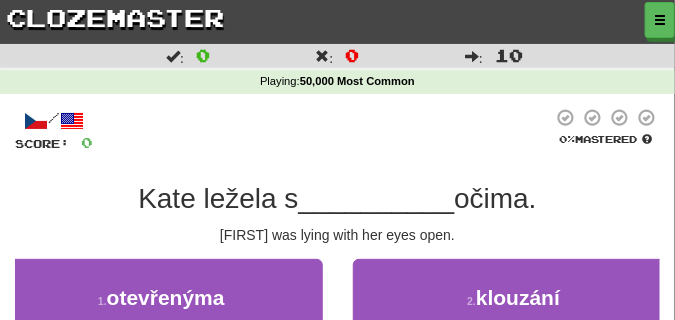 scroll, scrollTop: 100, scrollLeft: 0, axis: vertical 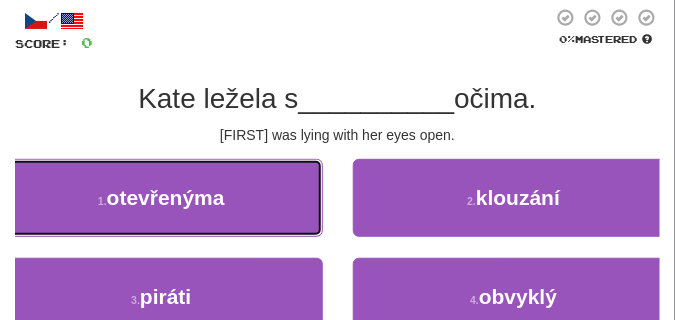click on "1 .  otevřenýma" at bounding box center [161, 198] 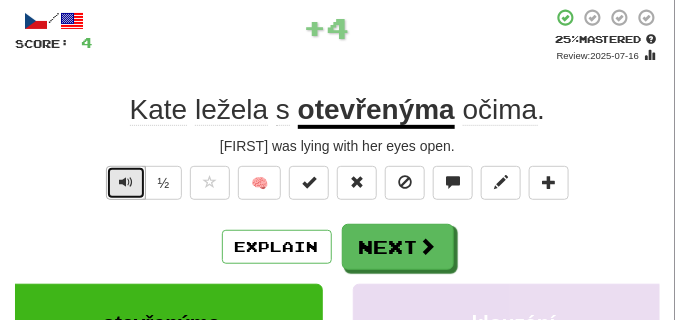 click at bounding box center (126, 182) 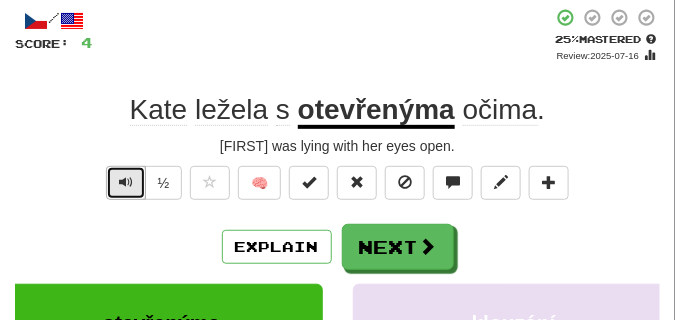 click at bounding box center (126, 182) 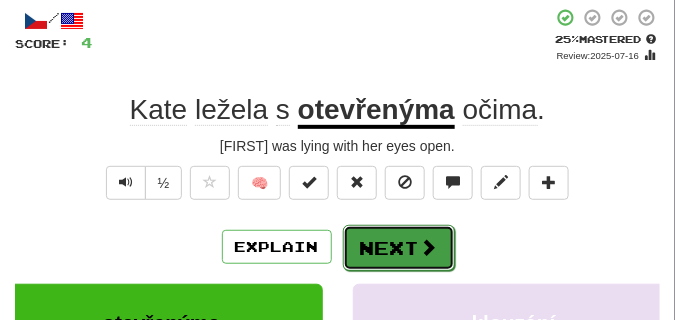 click on "Next" at bounding box center [399, 248] 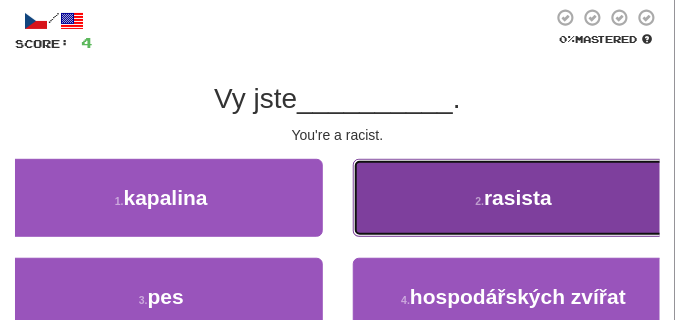 click on "2 .  rasista" at bounding box center (514, 198) 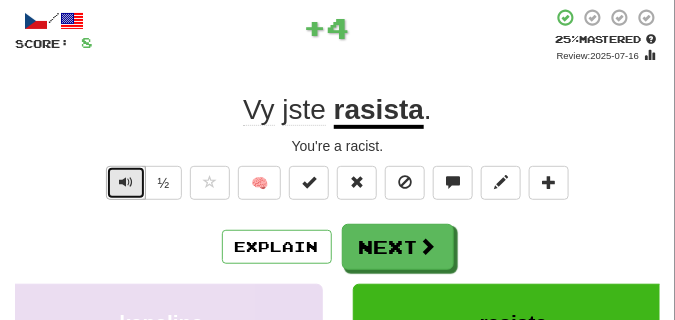 click at bounding box center (126, 183) 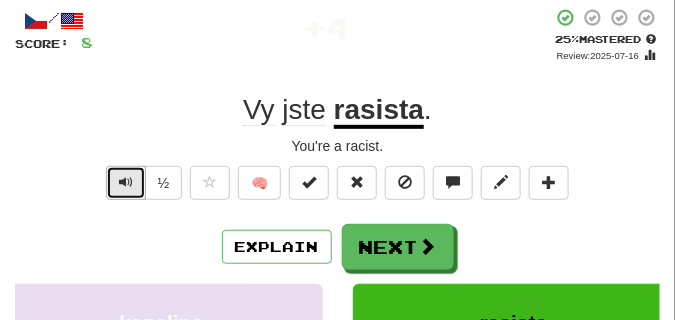 click at bounding box center (126, 183) 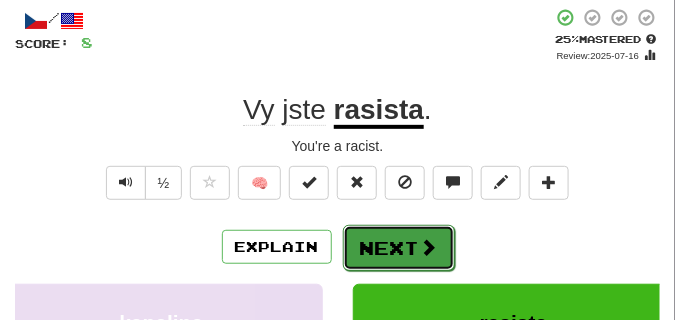 click on "Next" at bounding box center (399, 248) 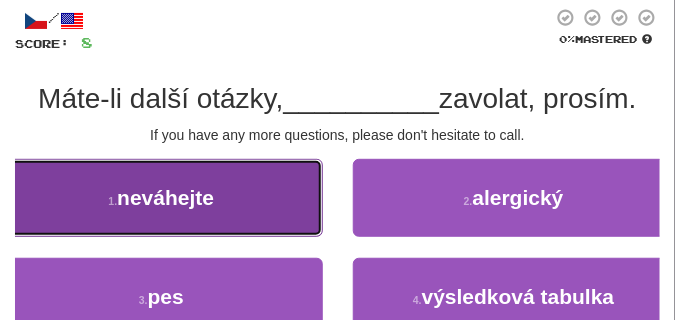 click on "1 .  neváhejte" at bounding box center (161, 198) 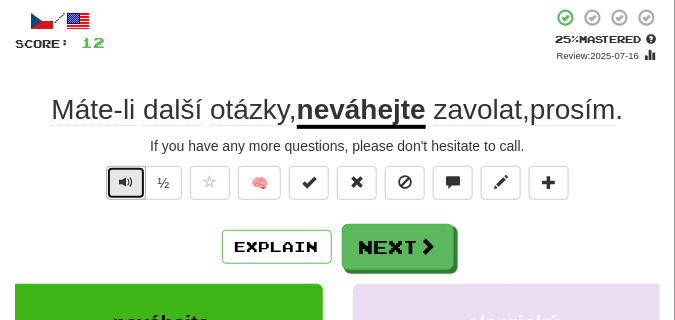click at bounding box center (126, 182) 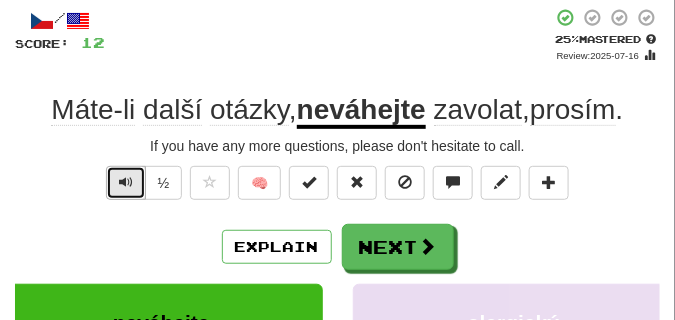 click at bounding box center [126, 182] 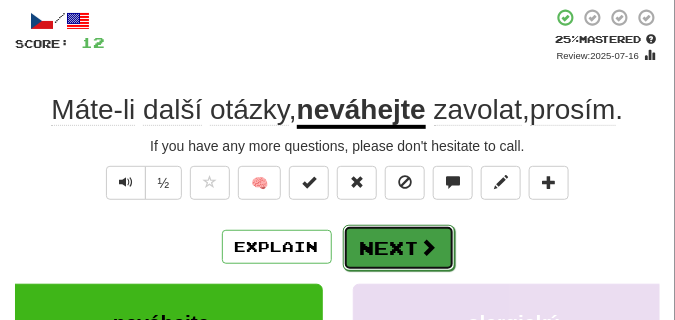 click on "Next" at bounding box center (399, 248) 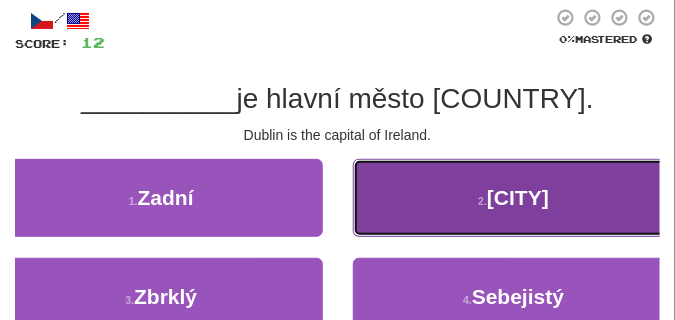 click on "2 .  Dublin" at bounding box center [514, 198] 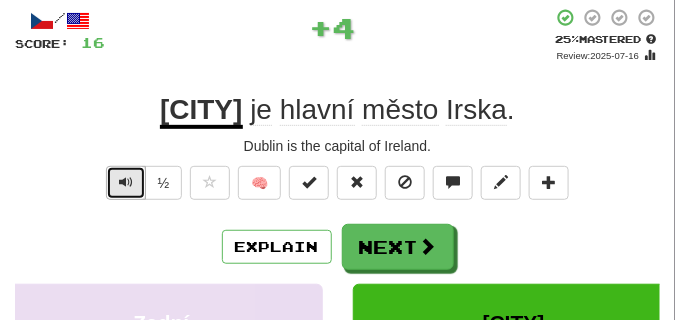 click at bounding box center (126, 183) 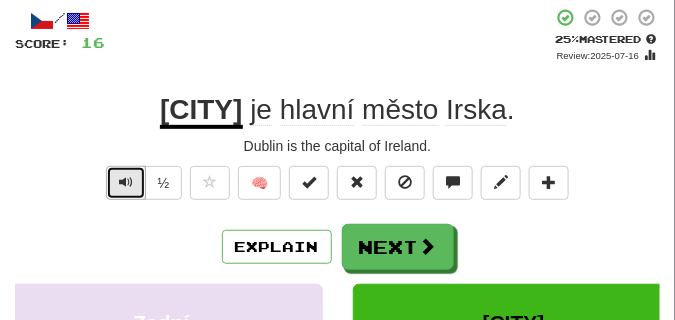 click at bounding box center [126, 183] 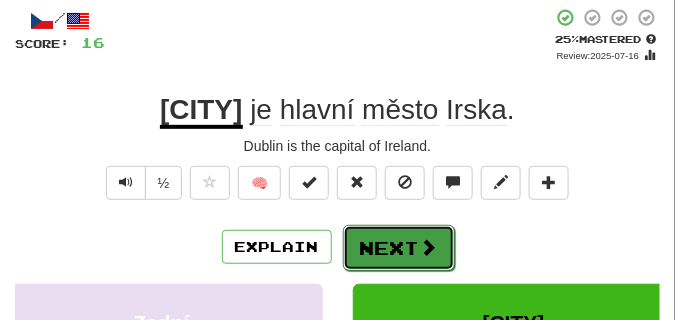 click on "Next" at bounding box center (399, 248) 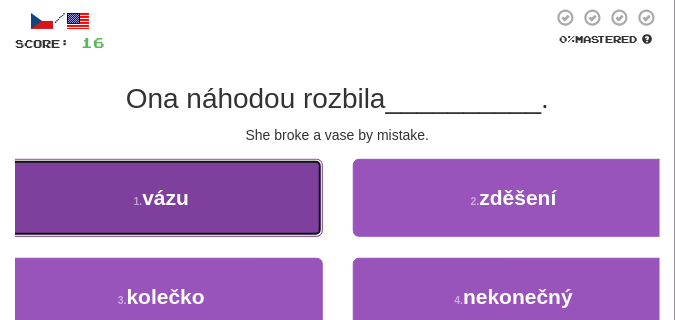 click on "1 .  vázu" at bounding box center (161, 198) 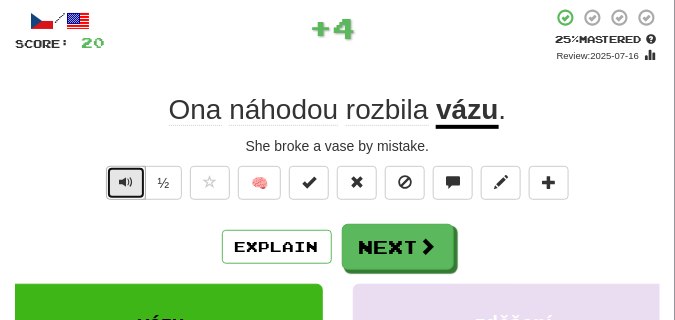 click at bounding box center (126, 182) 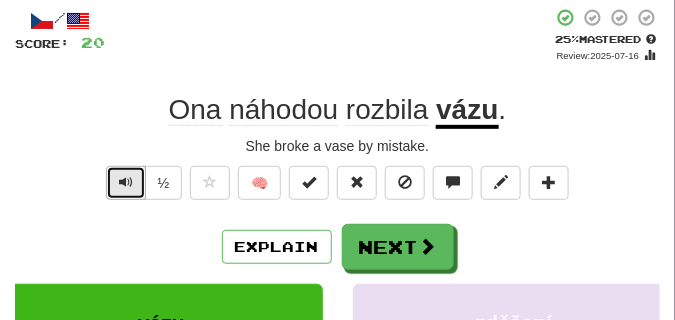 click at bounding box center (126, 182) 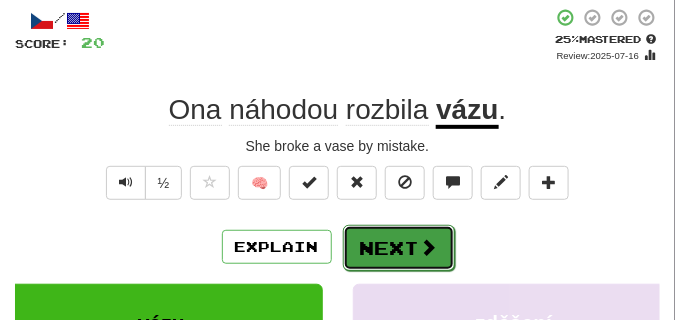 click on "Next" at bounding box center [399, 248] 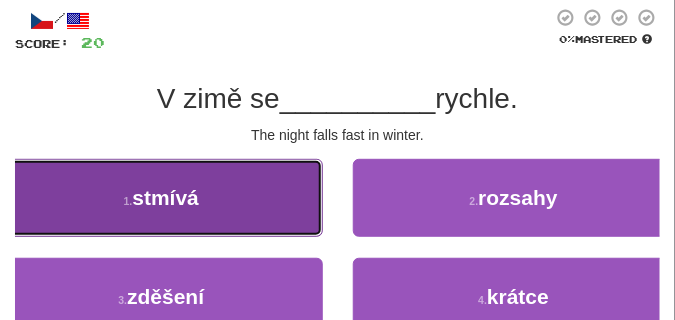click on "1 .  stmívá" at bounding box center [161, 198] 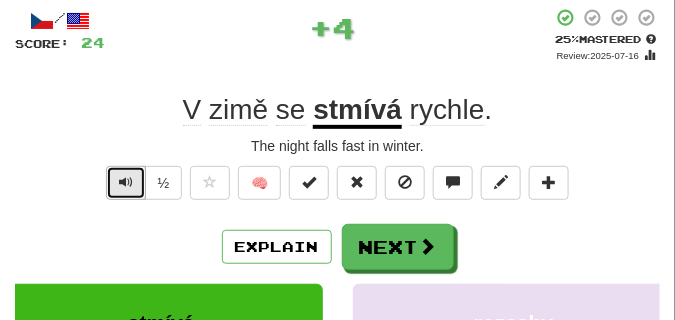 click at bounding box center (126, 182) 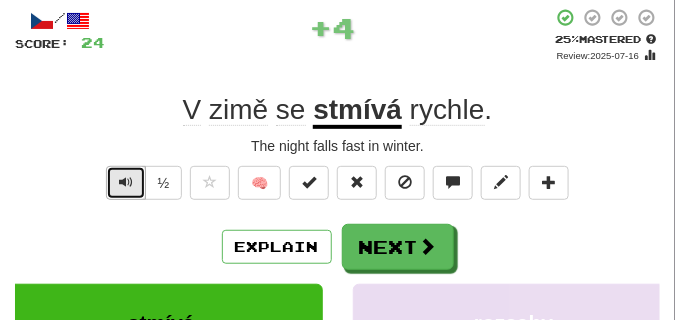 click at bounding box center [126, 182] 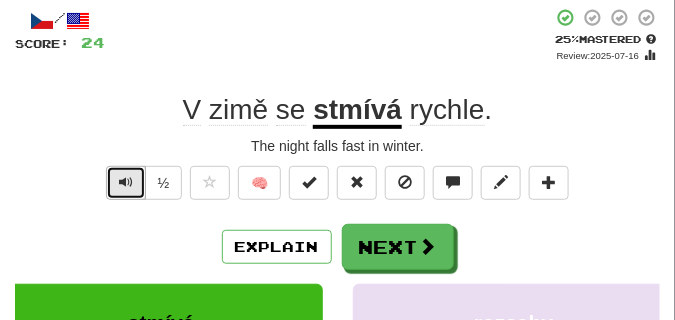 click at bounding box center (126, 182) 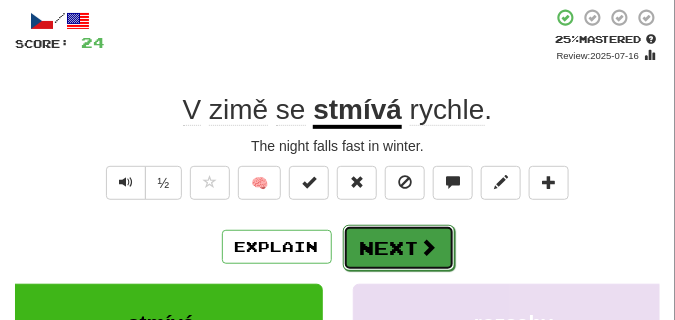 click on "Next" at bounding box center (399, 248) 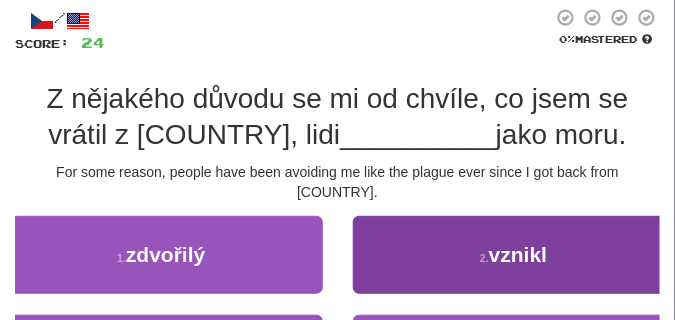 scroll, scrollTop: 150, scrollLeft: 0, axis: vertical 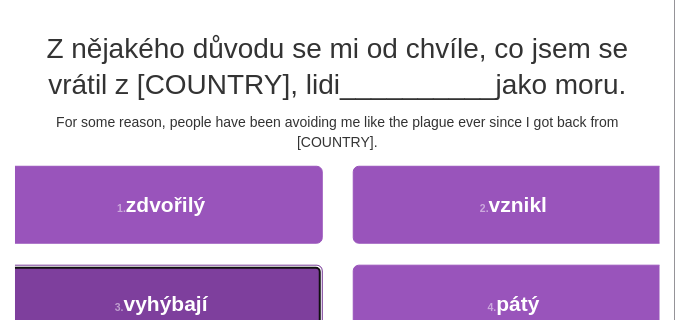 click on "3 .  vyhýbají" at bounding box center [161, 304] 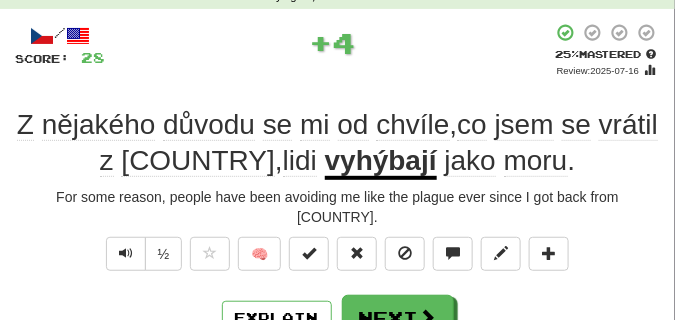 scroll, scrollTop: 100, scrollLeft: 0, axis: vertical 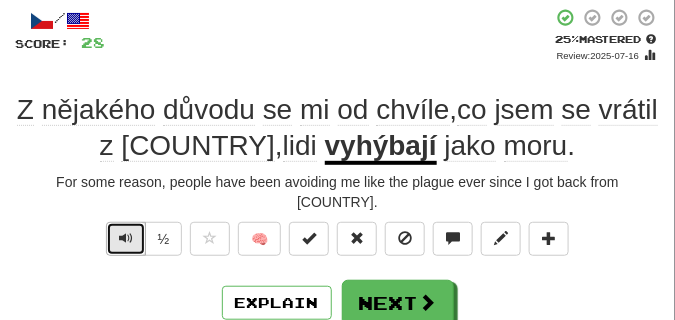 click at bounding box center [126, 238] 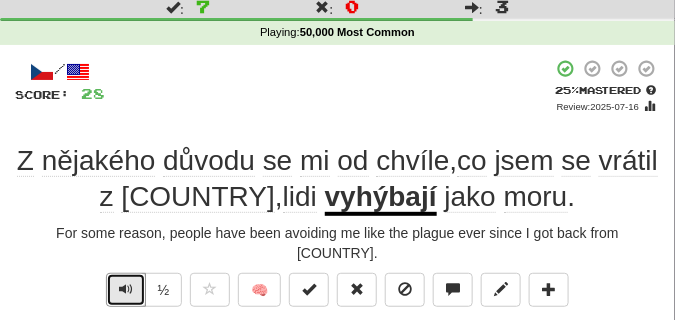 scroll, scrollTop: 150, scrollLeft: 0, axis: vertical 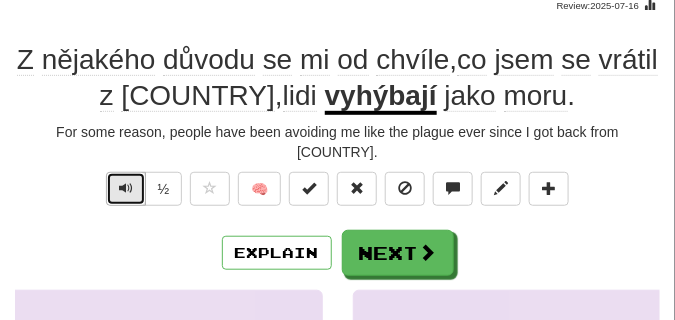 click at bounding box center [126, 189] 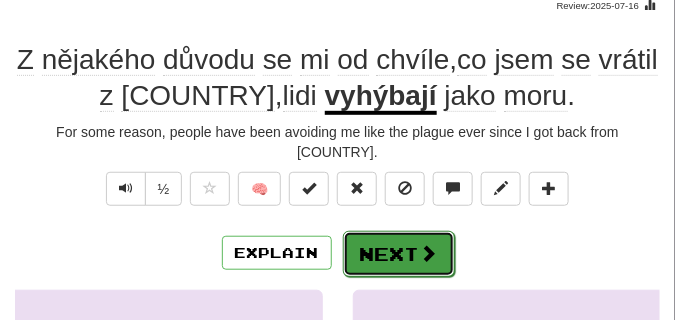 click on "Next" at bounding box center [399, 254] 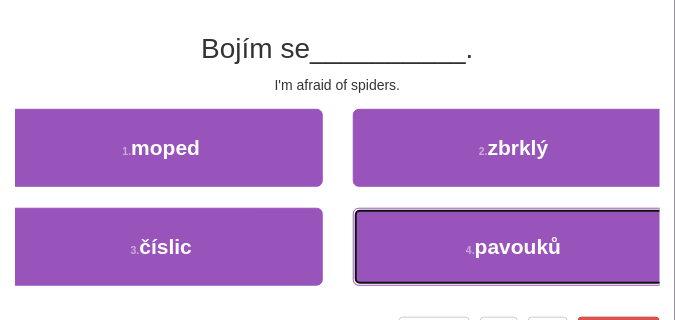 click on "4 .  pavouků" at bounding box center [514, 247] 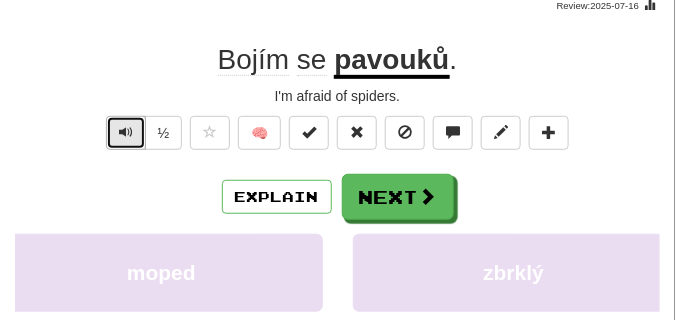 click at bounding box center [126, 133] 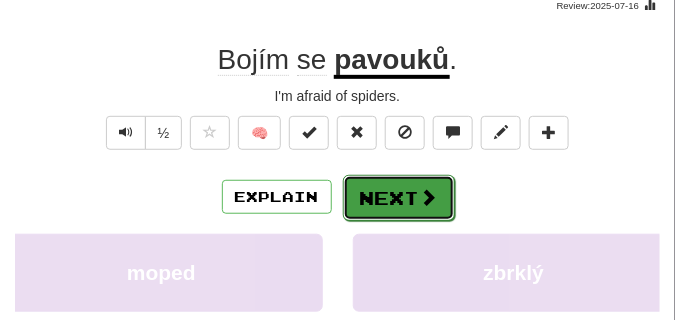 click on "Next" at bounding box center [399, 198] 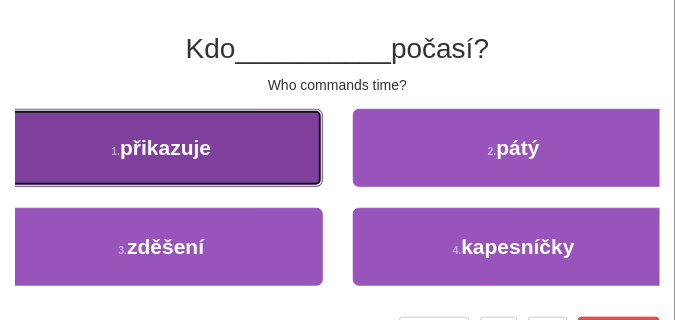 click on "1 .  přikazuje" at bounding box center (161, 148) 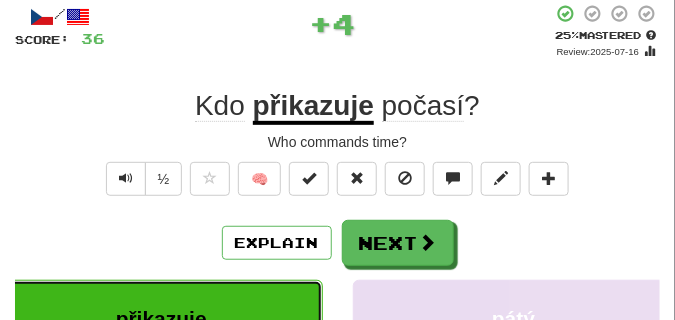 scroll, scrollTop: 50, scrollLeft: 0, axis: vertical 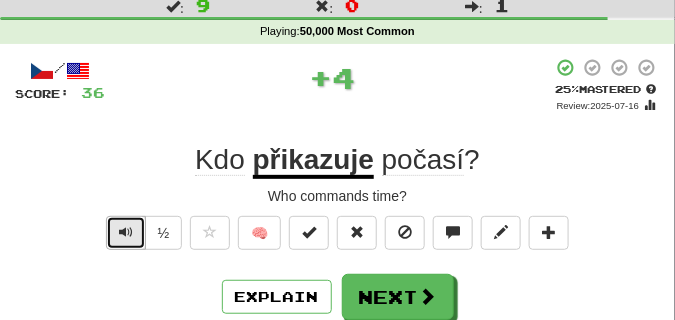 click at bounding box center (126, 232) 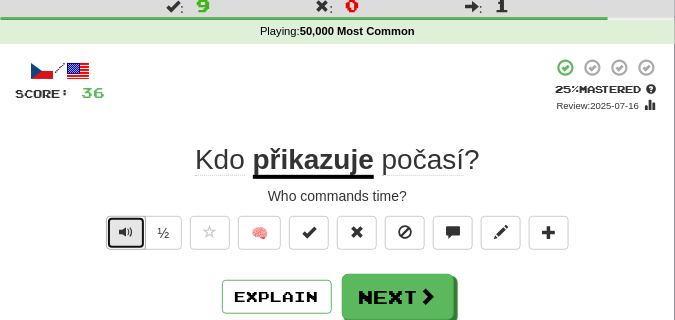click at bounding box center [126, 232] 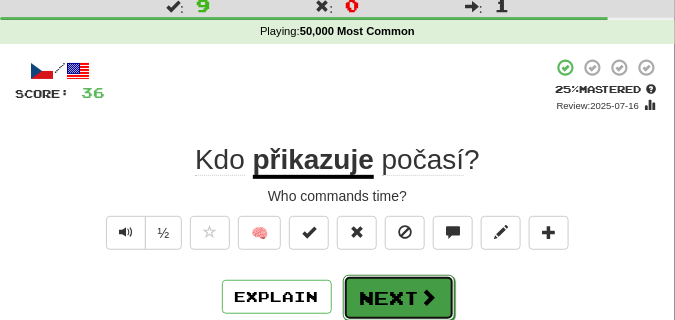 click on "Next" at bounding box center (399, 298) 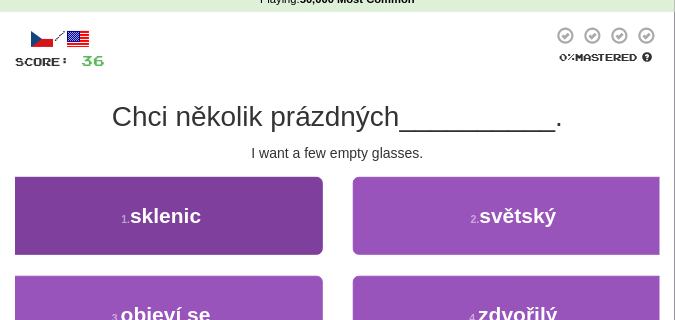 scroll, scrollTop: 100, scrollLeft: 0, axis: vertical 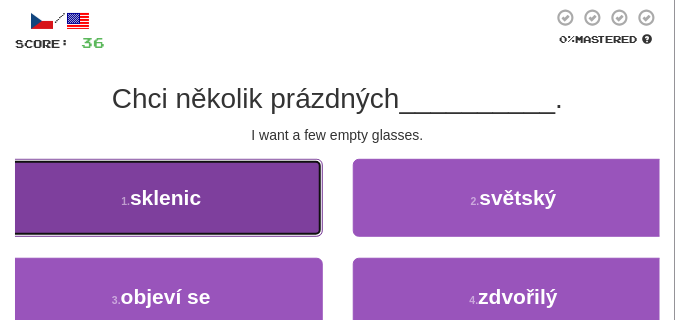 click on "1 .  sklenic" at bounding box center (161, 198) 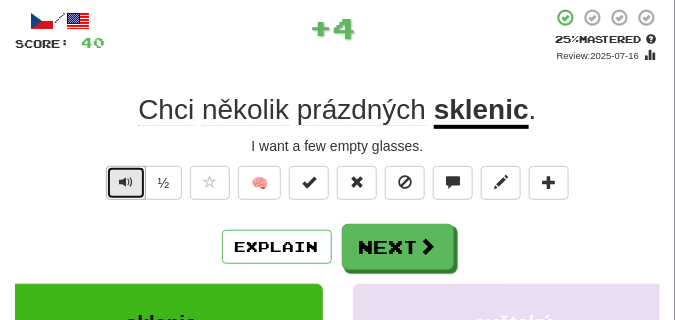 click at bounding box center (126, 182) 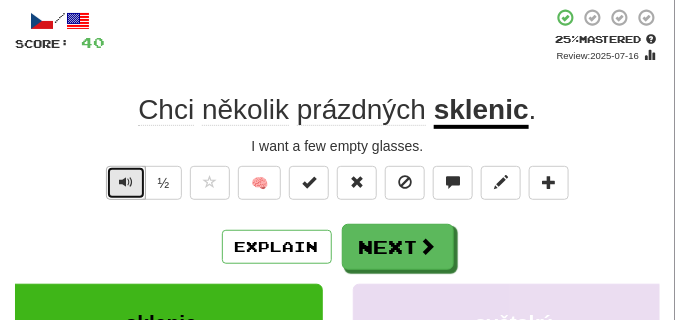 click at bounding box center [126, 182] 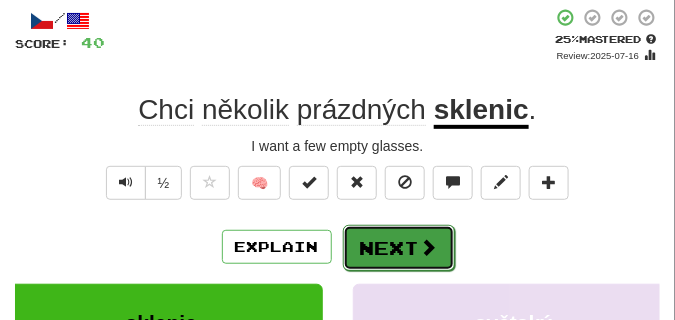 click on "Next" at bounding box center (399, 248) 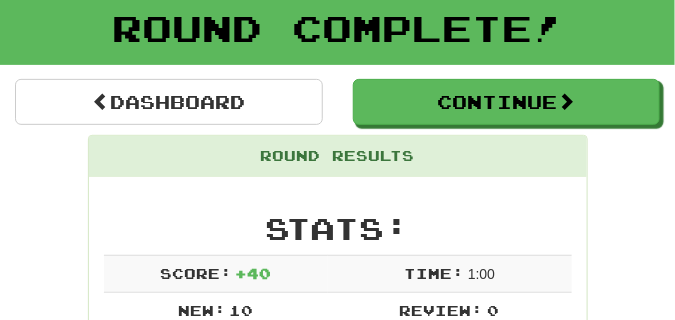 scroll, scrollTop: 88, scrollLeft: 0, axis: vertical 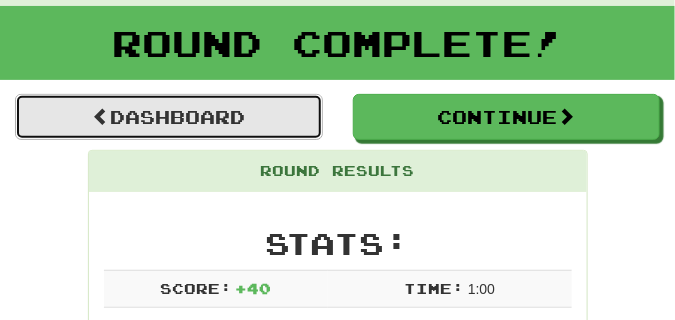 click on "Dashboard" at bounding box center [169, 117] 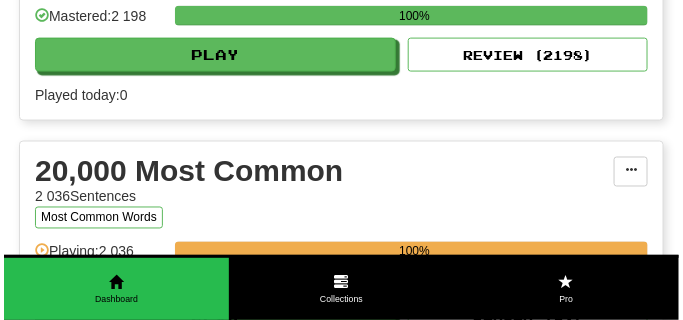 scroll, scrollTop: 1950, scrollLeft: 0, axis: vertical 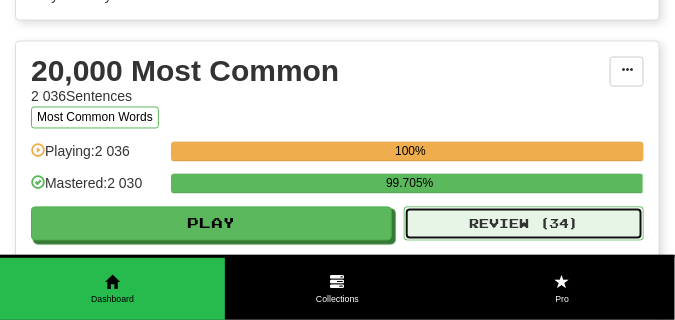click on "Review ( 34 )" at bounding box center [524, 224] 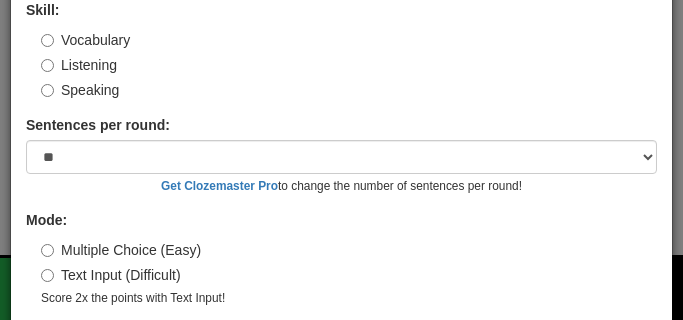 scroll, scrollTop: 186, scrollLeft: 0, axis: vertical 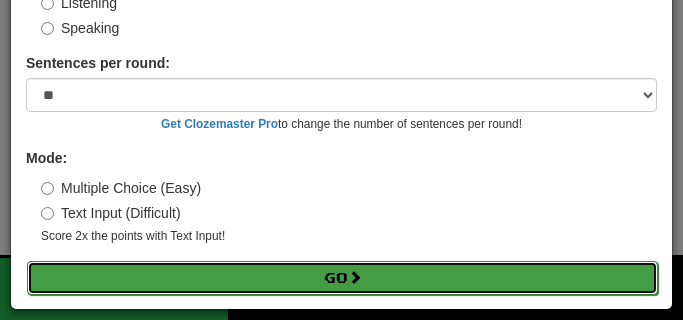 click on "Go" at bounding box center [342, 278] 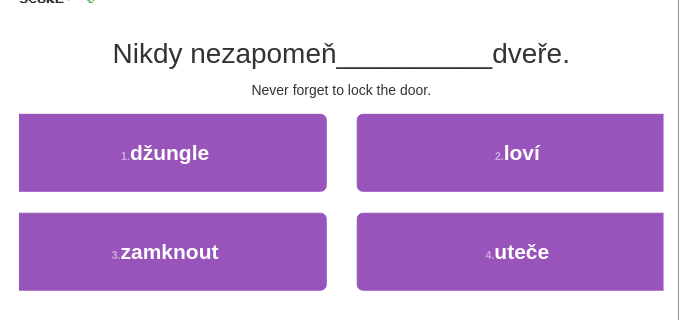 scroll, scrollTop: 100, scrollLeft: 0, axis: vertical 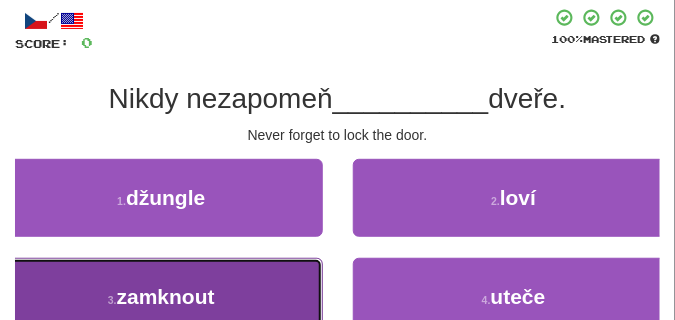 click on "3 .  zamknout" at bounding box center (161, 297) 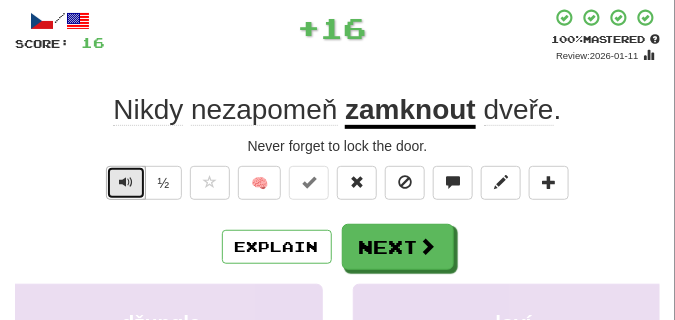 click at bounding box center (126, 182) 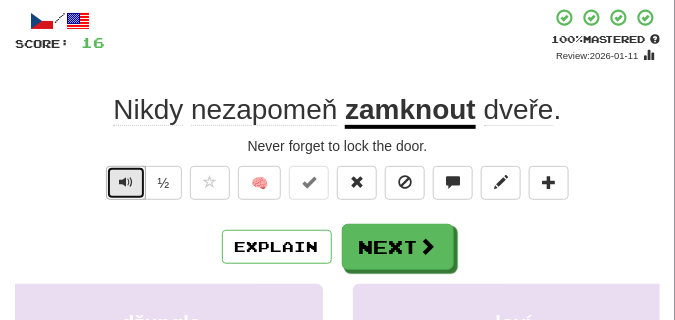 click at bounding box center (126, 182) 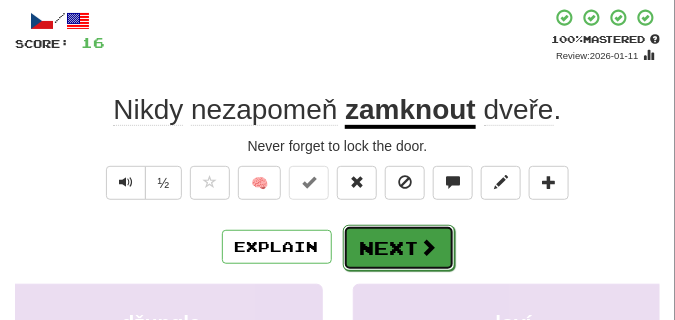 click on "Next" at bounding box center (399, 248) 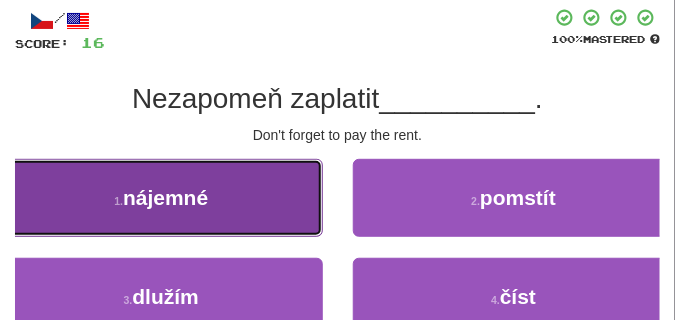 click on "1 .  nájemné" at bounding box center [161, 198] 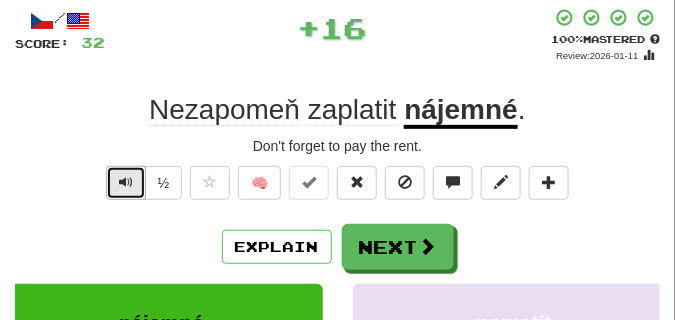 click at bounding box center [126, 182] 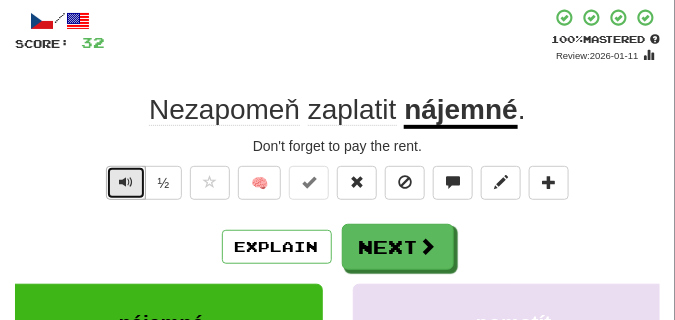 click at bounding box center [126, 182] 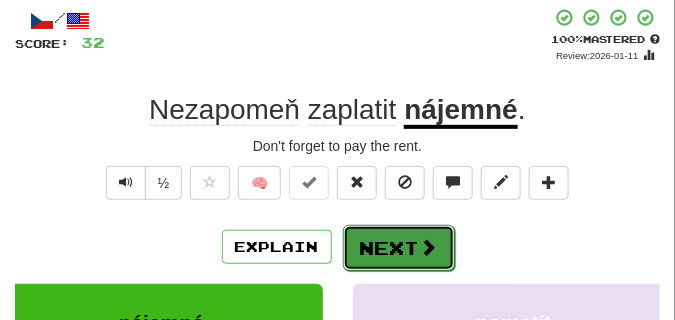 click on "Next" at bounding box center (399, 248) 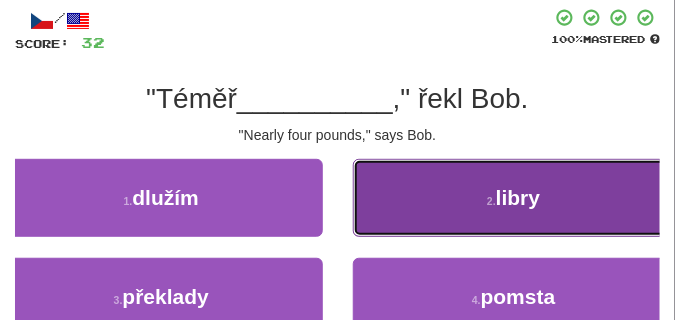 click on "2 .  libry" at bounding box center [514, 198] 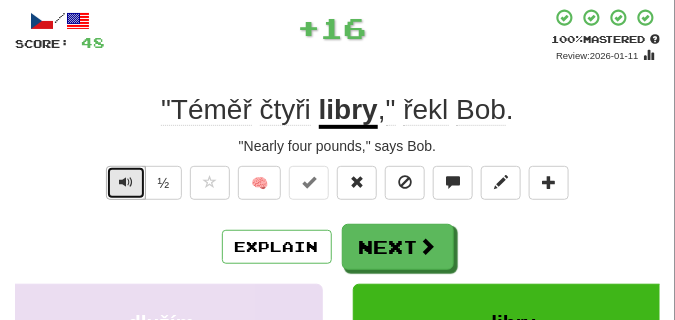 click at bounding box center (126, 183) 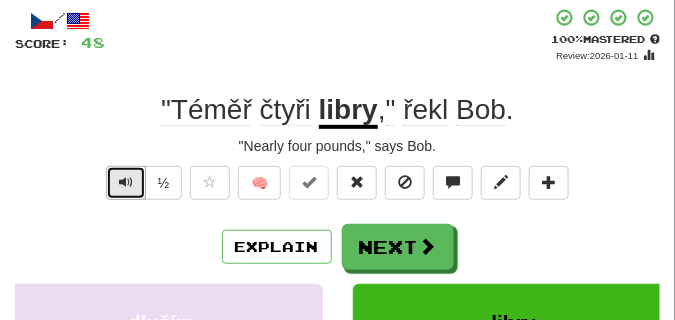 click at bounding box center [126, 183] 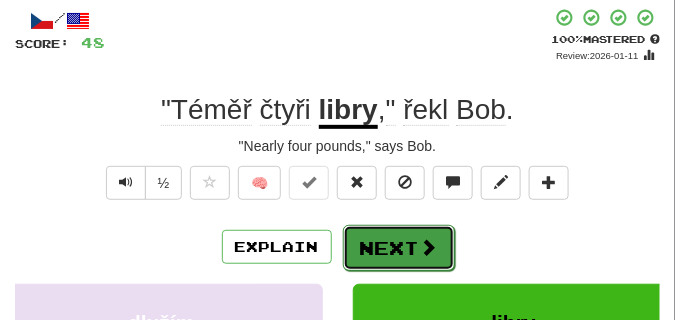 click on "Next" at bounding box center [399, 248] 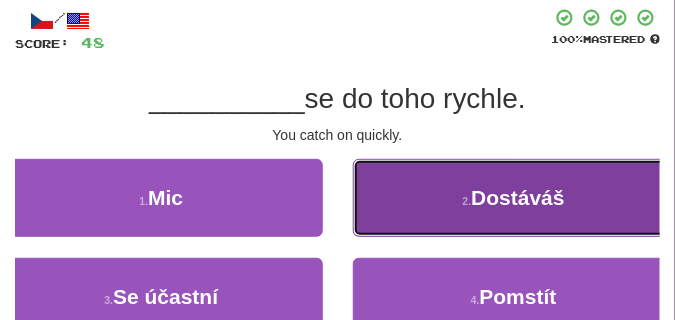 click on "2 .  Dostáváš" at bounding box center (514, 198) 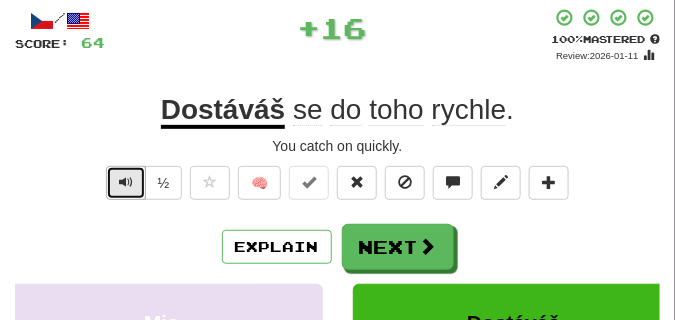 click at bounding box center [126, 183] 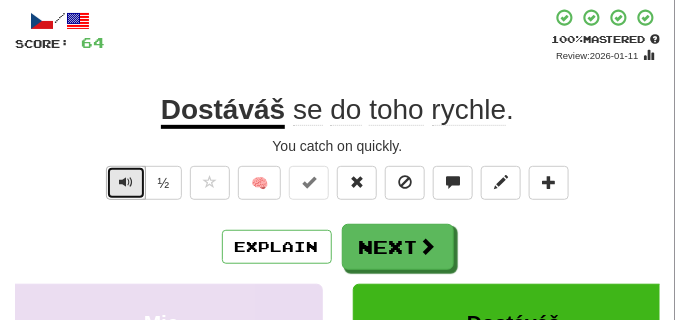 click at bounding box center [126, 183] 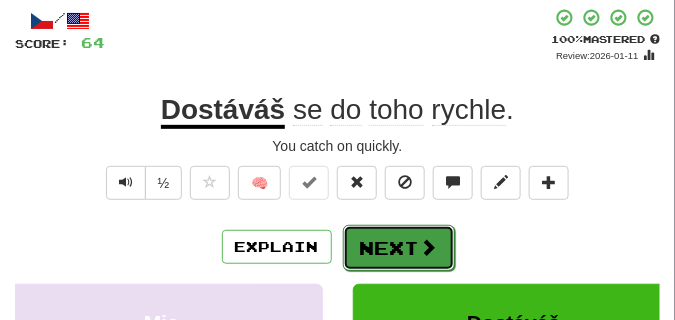 click at bounding box center [429, 247] 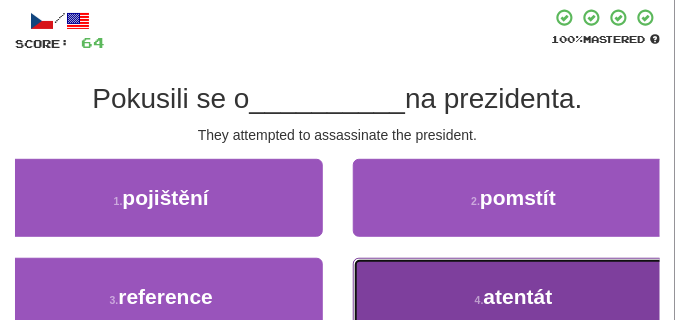 click on "4 .  atentát" at bounding box center (514, 297) 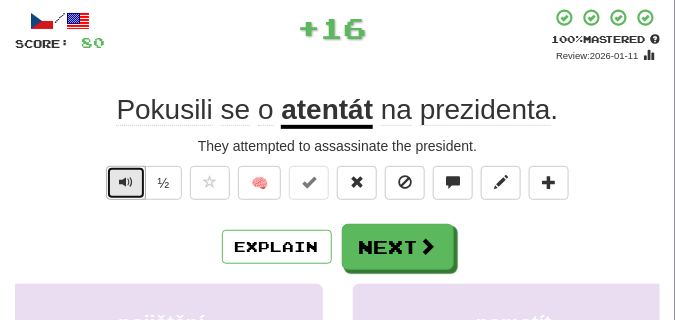 click at bounding box center [126, 182] 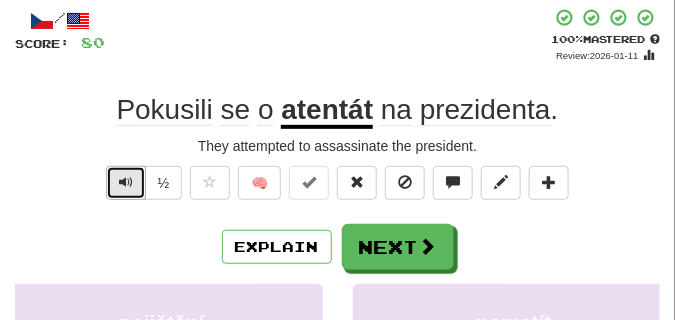 click at bounding box center (126, 182) 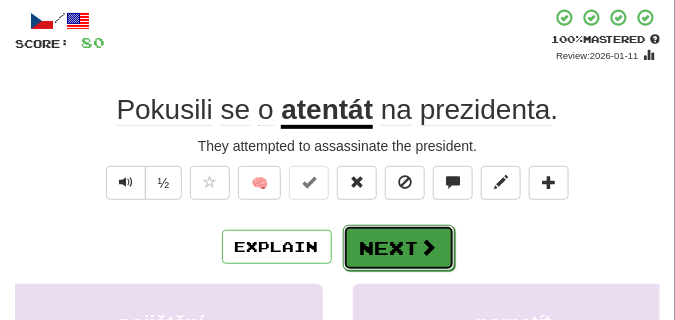 click on "Next" at bounding box center [399, 248] 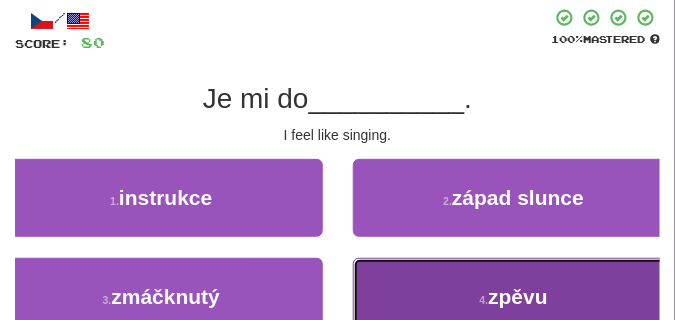 click on "4 .  zpěvu" at bounding box center (514, 297) 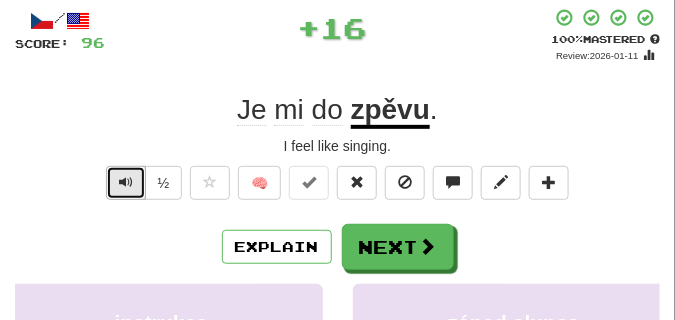 click at bounding box center [126, 182] 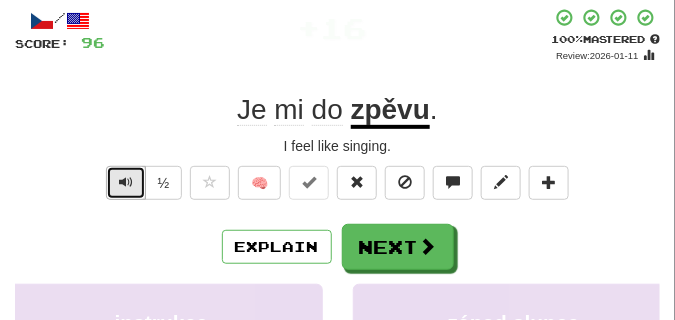click at bounding box center (126, 182) 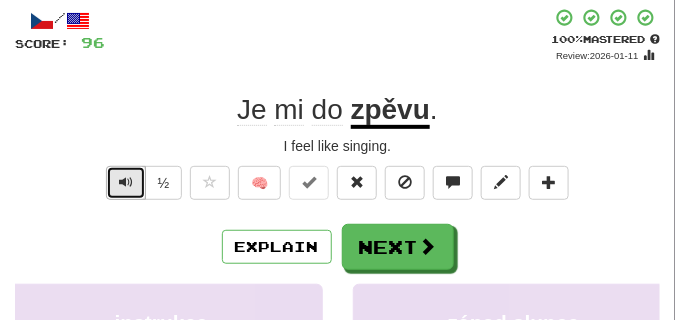 click at bounding box center (126, 182) 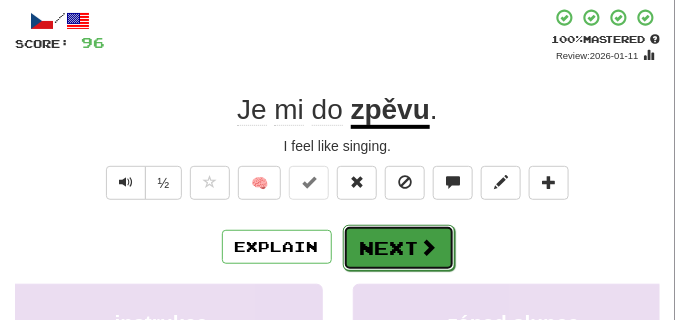 click on "Next" at bounding box center (399, 248) 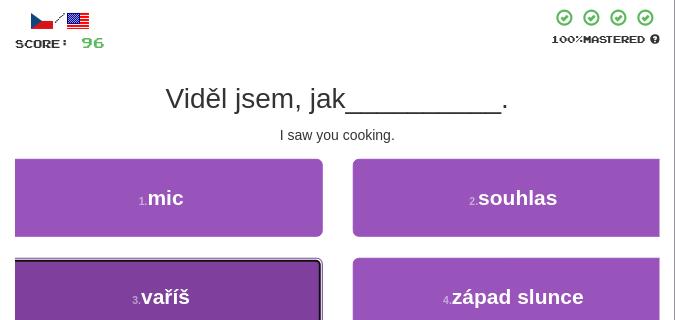 click on "3 .  vaříš" at bounding box center [161, 297] 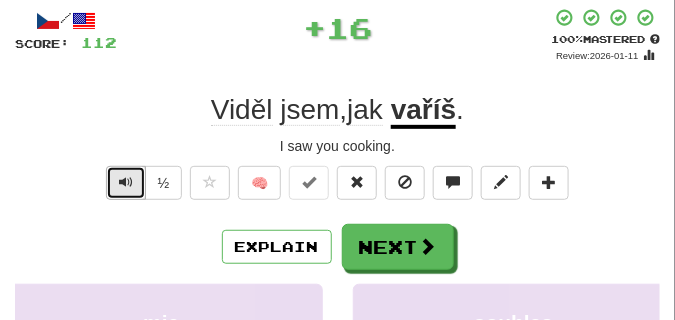 click at bounding box center (126, 183) 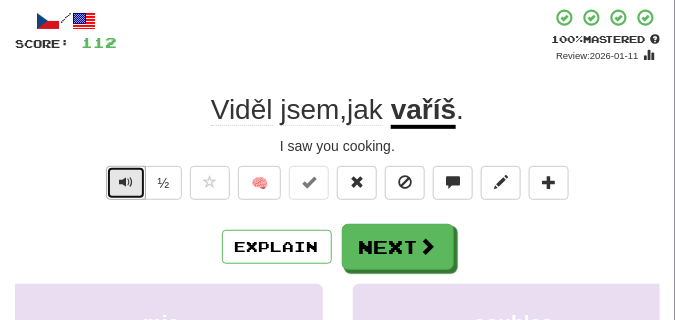 click at bounding box center [126, 183] 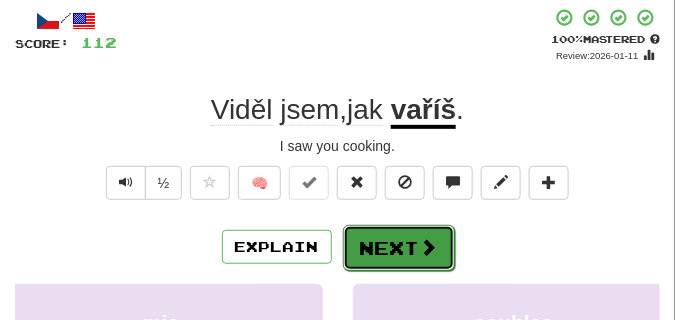 click on "Next" at bounding box center [399, 248] 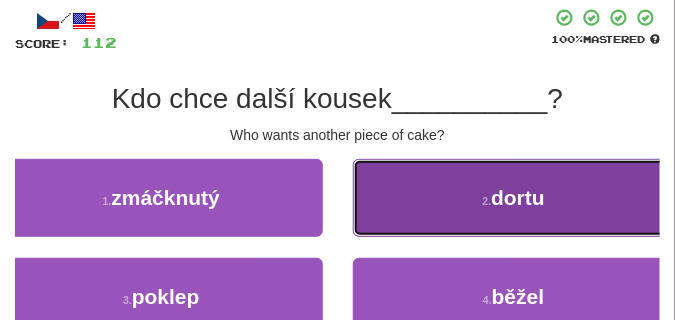 click on "2 .  dortu" at bounding box center [514, 198] 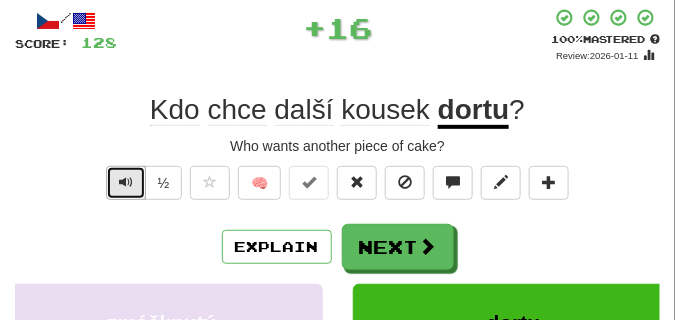click at bounding box center (126, 183) 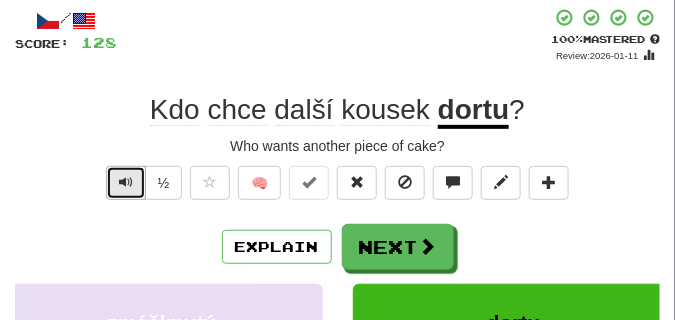 click at bounding box center [126, 183] 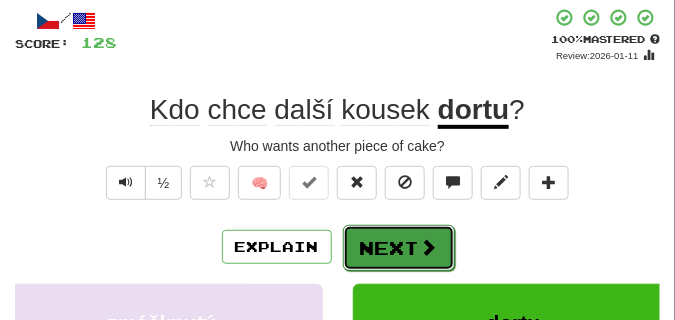 click on "Next" at bounding box center [399, 248] 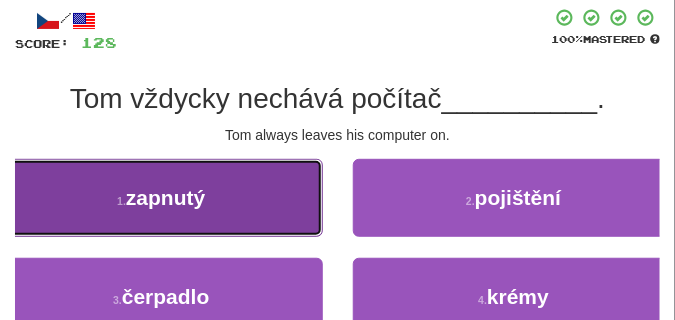 click on "1 .  zapnutý" at bounding box center (161, 198) 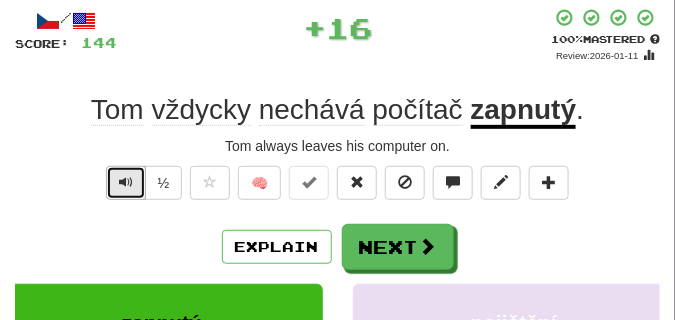 click at bounding box center (126, 182) 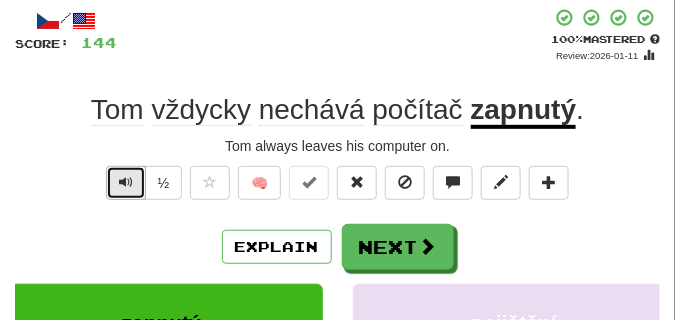 click at bounding box center [126, 182] 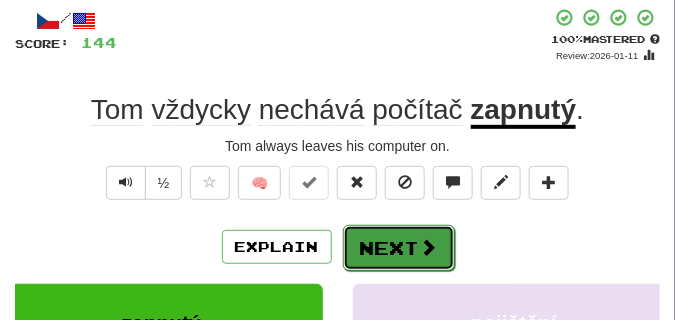 click on "Next" at bounding box center [399, 248] 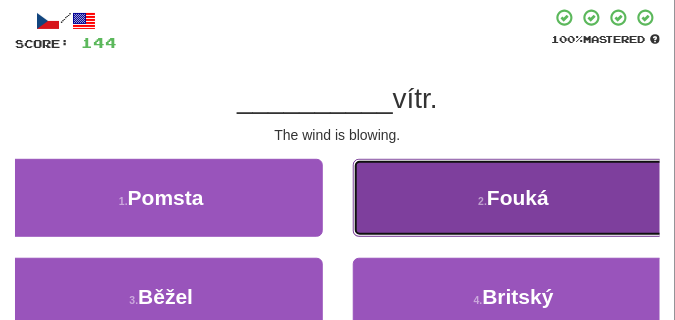 drag, startPoint x: 395, startPoint y: 232, endPoint x: 459, endPoint y: 192, distance: 75.47185 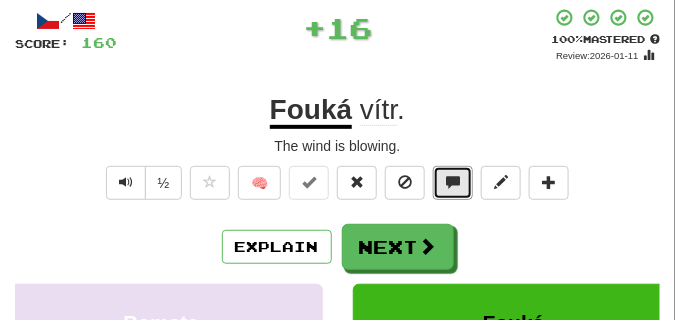 click at bounding box center (453, 183) 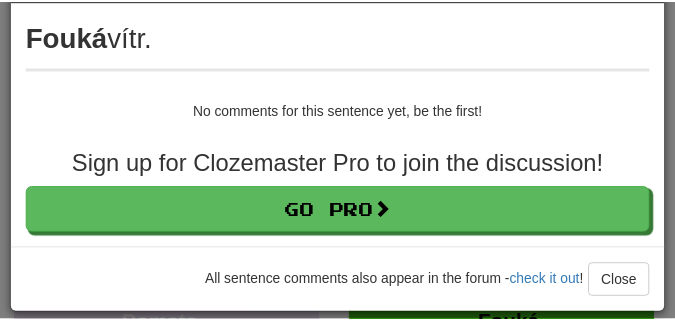 scroll, scrollTop: 63, scrollLeft: 0, axis: vertical 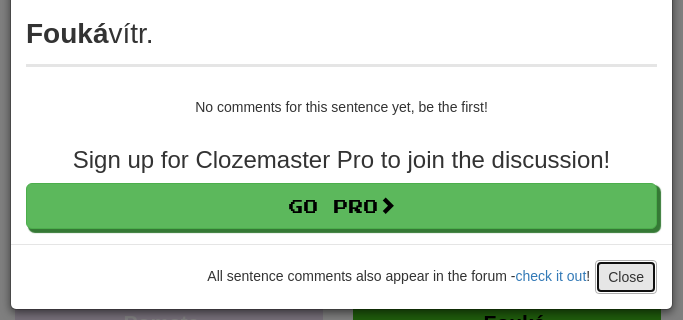 click on "Close" at bounding box center [626, 277] 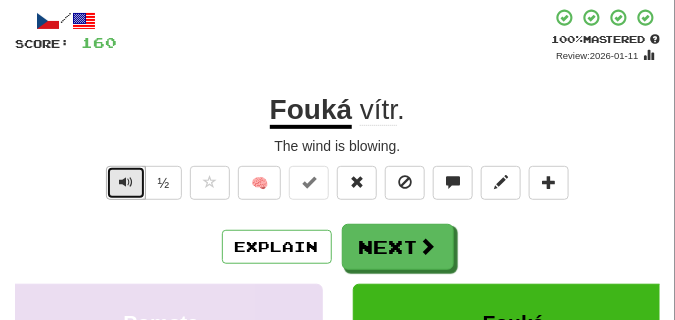 click at bounding box center [126, 183] 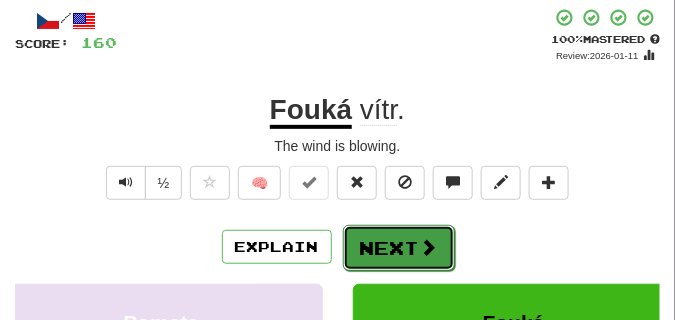 click on "Next" at bounding box center (399, 248) 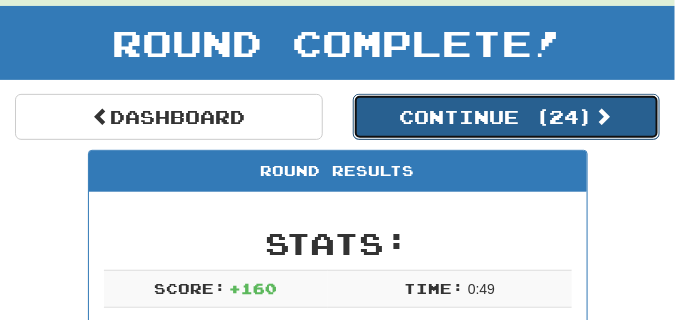 click on "Continue ( 24 )" at bounding box center [507, 117] 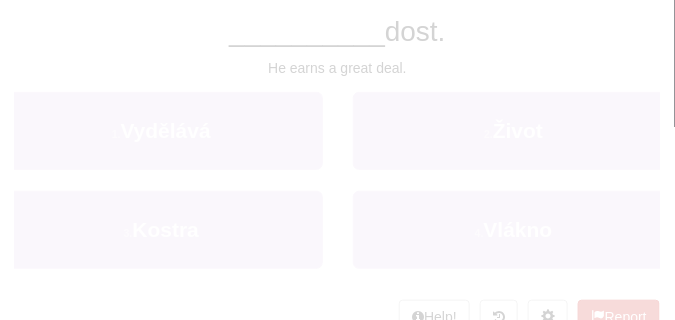 scroll, scrollTop: 88, scrollLeft: 0, axis: vertical 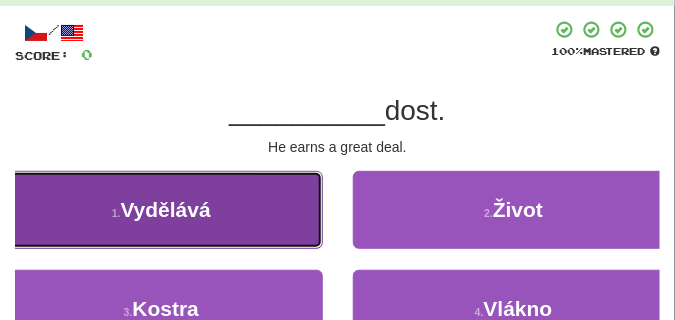 click on "1 .  Vydělává" at bounding box center (161, 210) 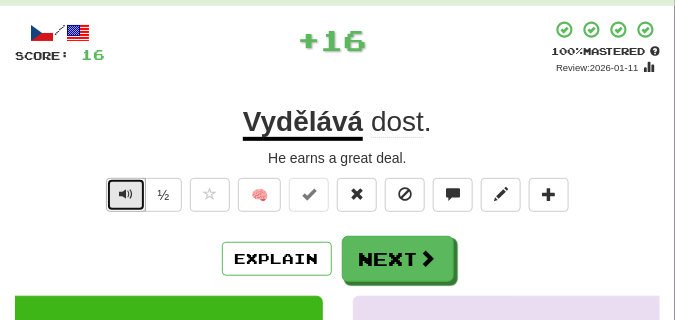click at bounding box center (126, 194) 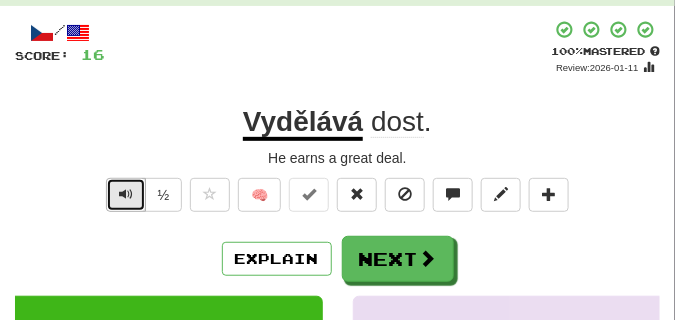 click at bounding box center (126, 194) 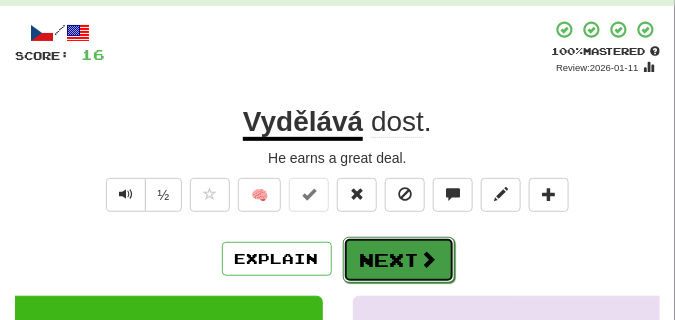 click on "Next" at bounding box center (399, 260) 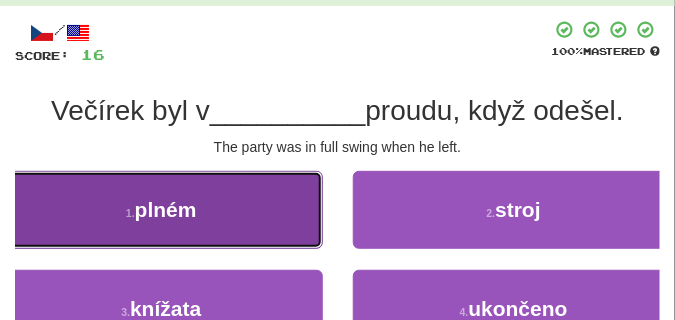 click on "1 .  plném" at bounding box center (161, 210) 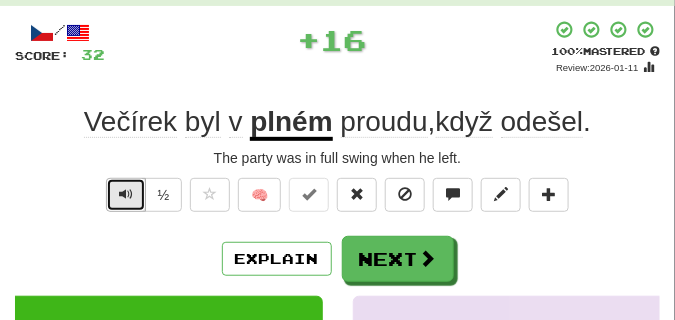click at bounding box center (126, 195) 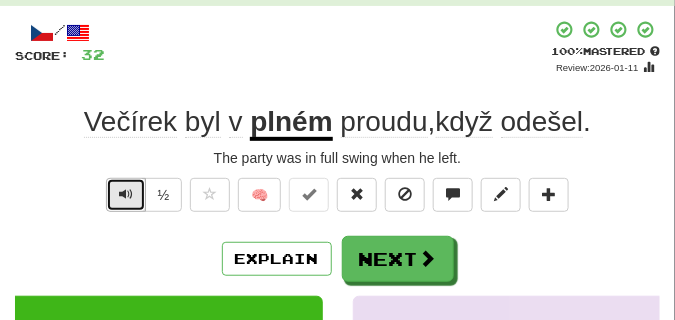 click at bounding box center [126, 194] 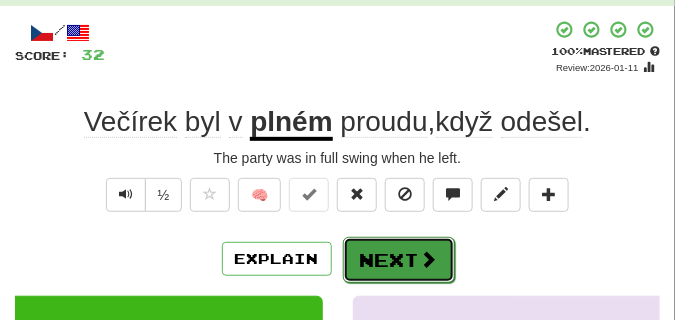 click on "Next" at bounding box center [399, 260] 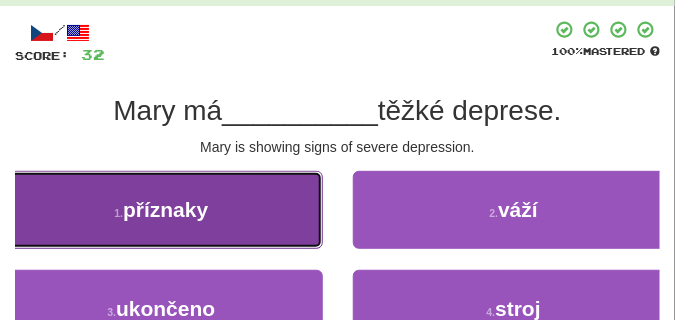 click on "1 .  příznaky" at bounding box center (161, 210) 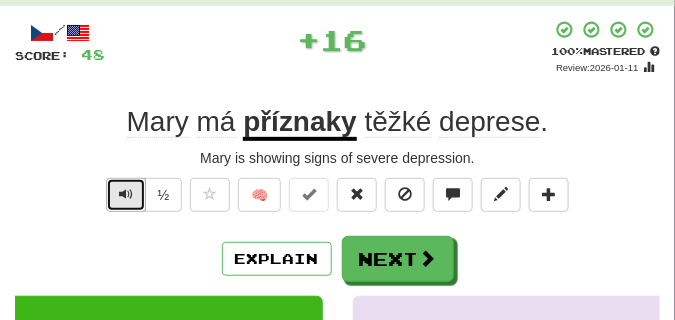click at bounding box center (126, 194) 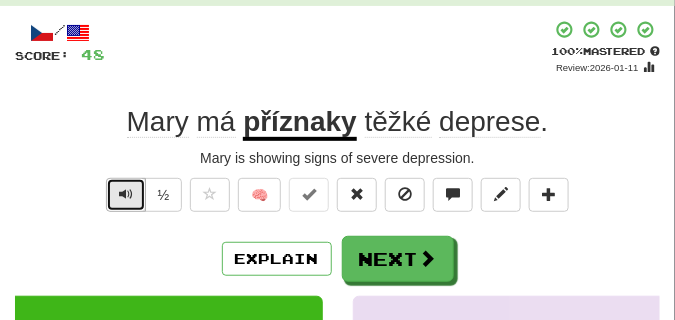 click at bounding box center [126, 194] 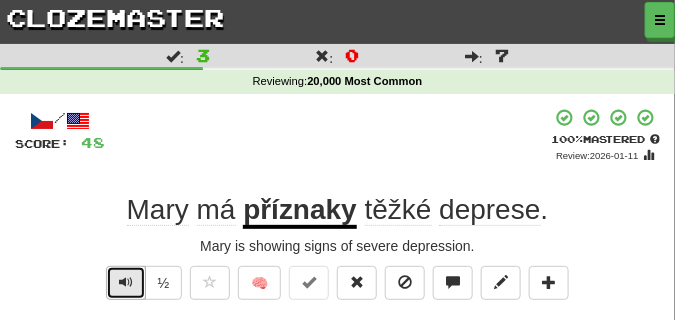 scroll, scrollTop: 50, scrollLeft: 0, axis: vertical 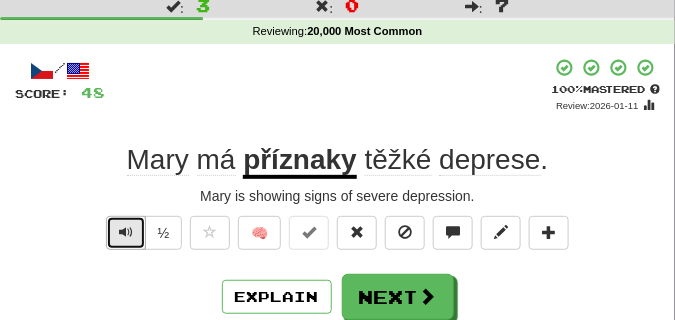 click at bounding box center (126, 233) 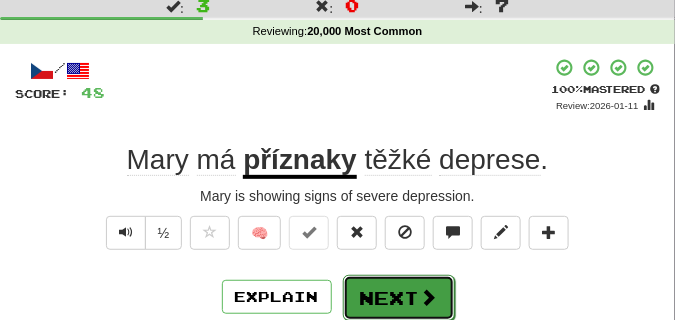 click on "Next" at bounding box center (399, 298) 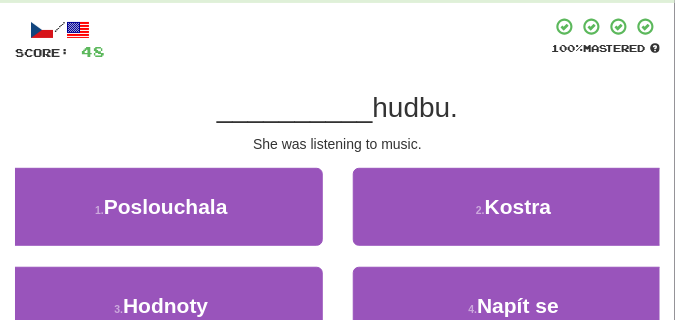 scroll, scrollTop: 150, scrollLeft: 0, axis: vertical 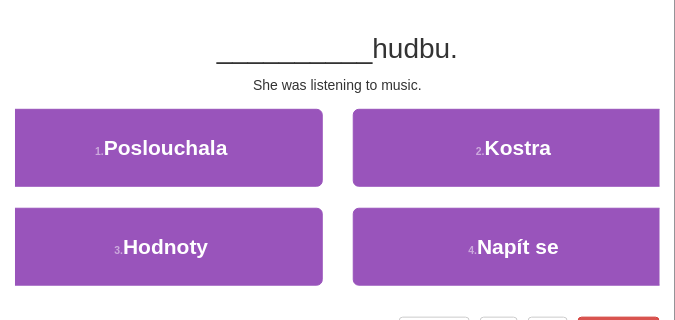 click on "1 .  Poslouchala" at bounding box center (161, 158) 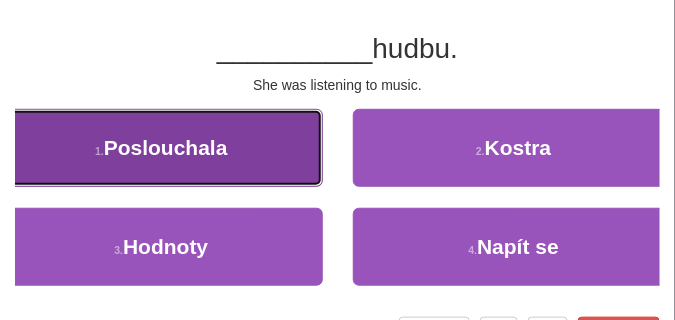 click on "1 .  Poslouchala" at bounding box center (161, 148) 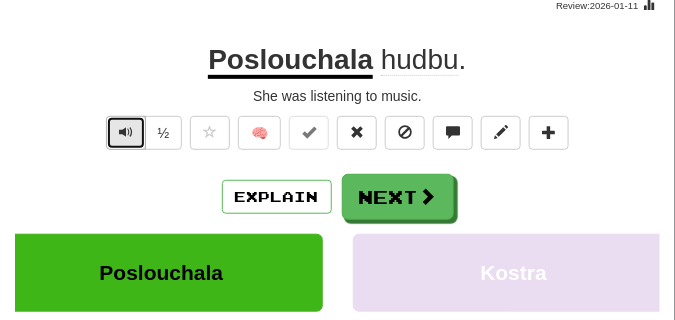 click at bounding box center [126, 133] 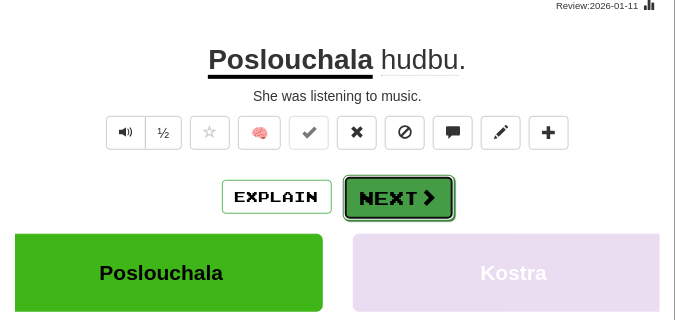 click on "Next" at bounding box center (399, 198) 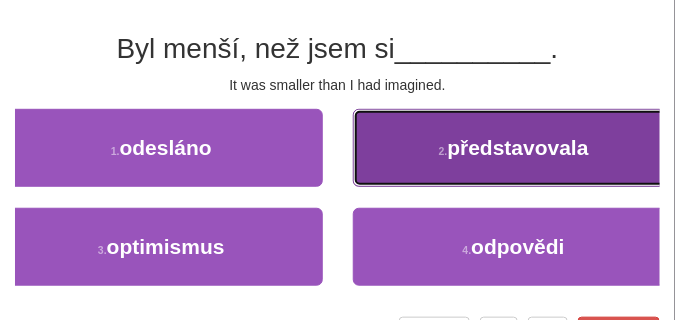 click on "2 .  představovala" at bounding box center [514, 148] 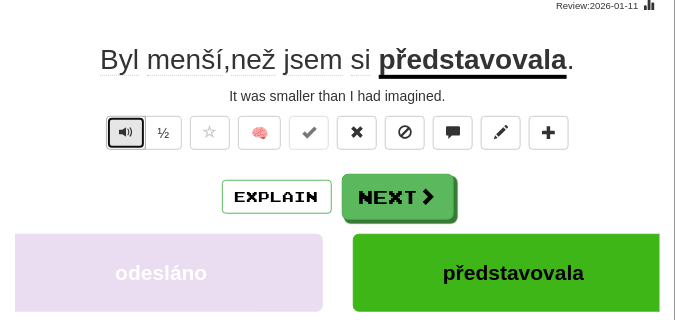 click at bounding box center (126, 132) 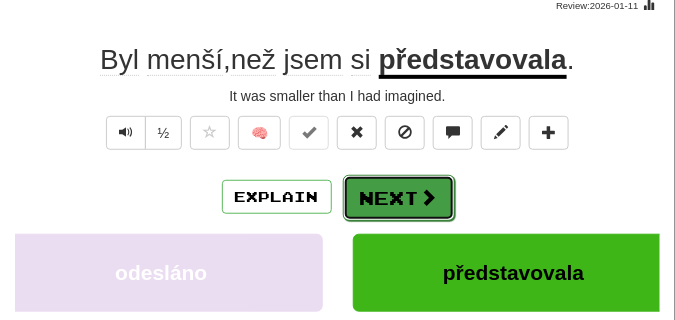 click on "Next" at bounding box center (399, 198) 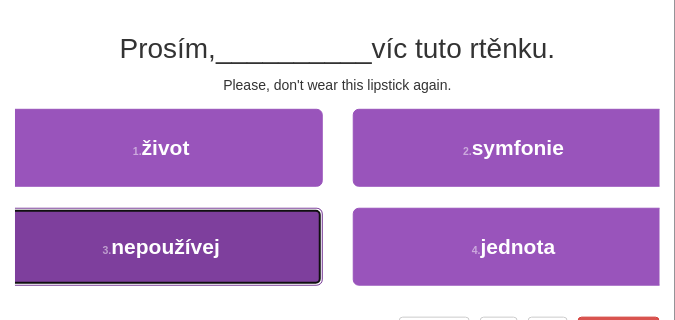 click on "3 .  nepoužívej" at bounding box center (161, 247) 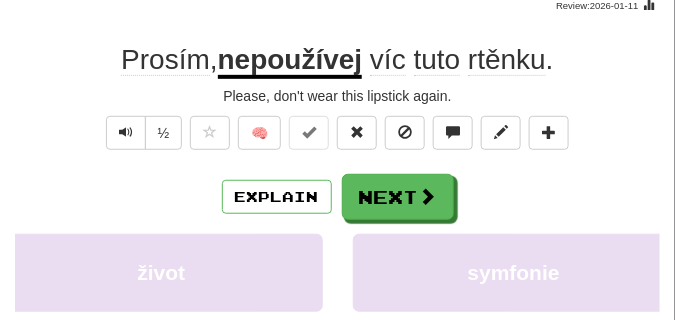 scroll, scrollTop: 50, scrollLeft: 0, axis: vertical 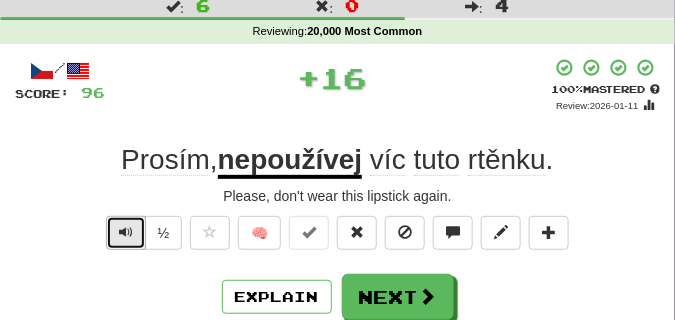 click at bounding box center (126, 233) 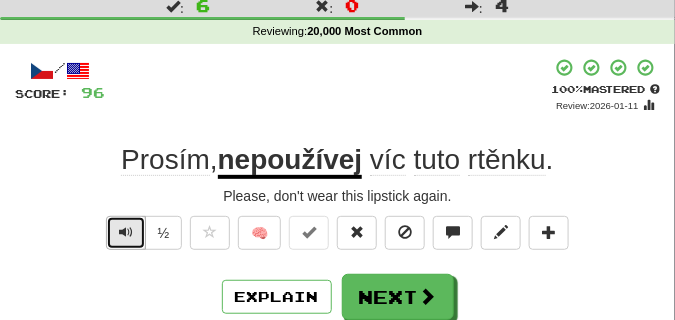 click at bounding box center [126, 233] 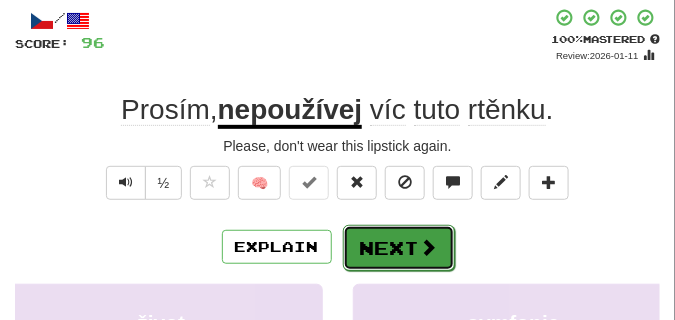 click on "Next" at bounding box center [399, 248] 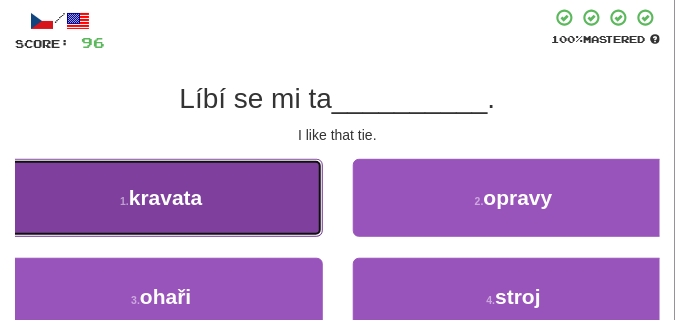 click on "1 .  kravata" at bounding box center [161, 198] 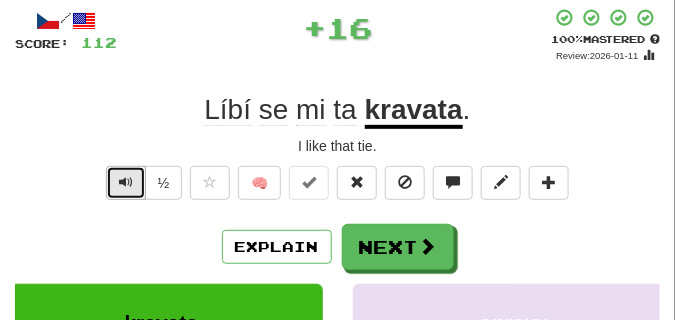 click at bounding box center [126, 183] 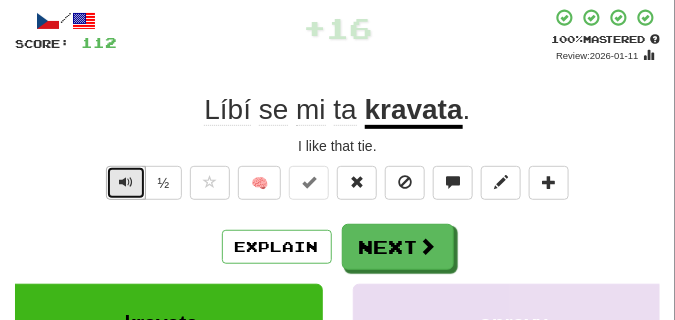 click at bounding box center (126, 183) 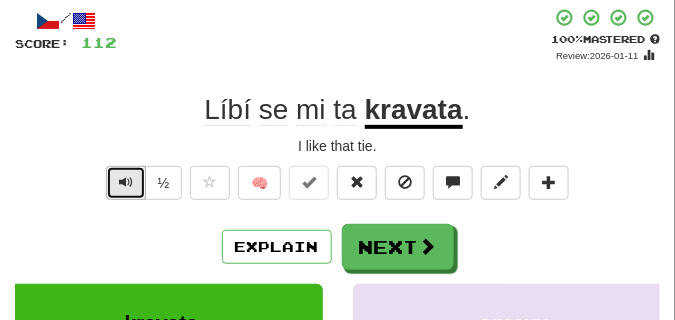 click at bounding box center [126, 183] 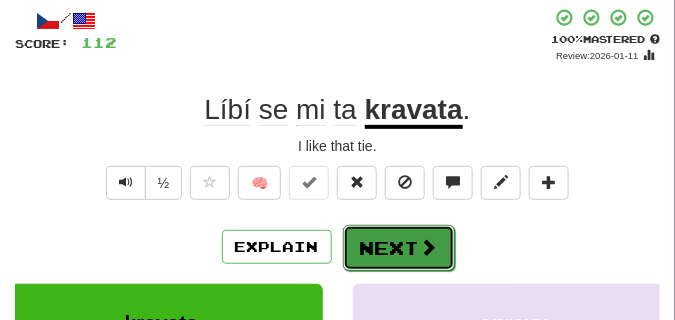 click on "Next" at bounding box center (399, 248) 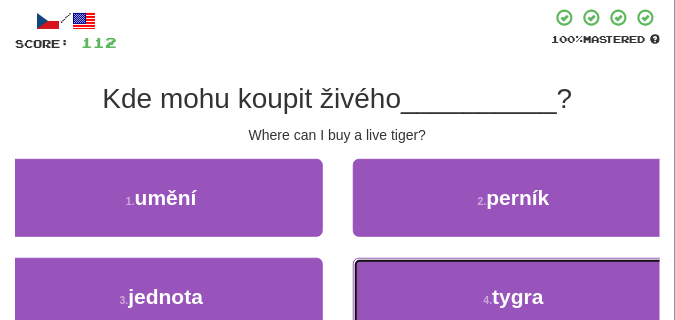 click on "4 .  tygra" at bounding box center [514, 297] 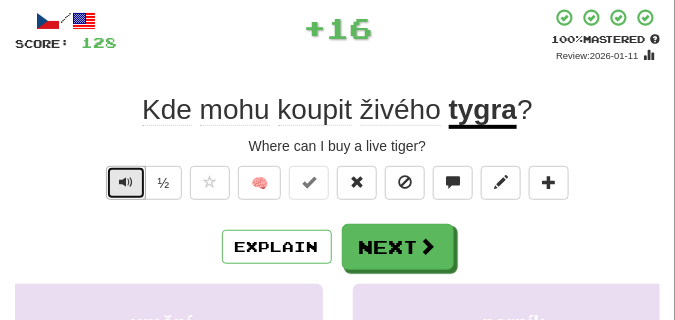 click at bounding box center (126, 182) 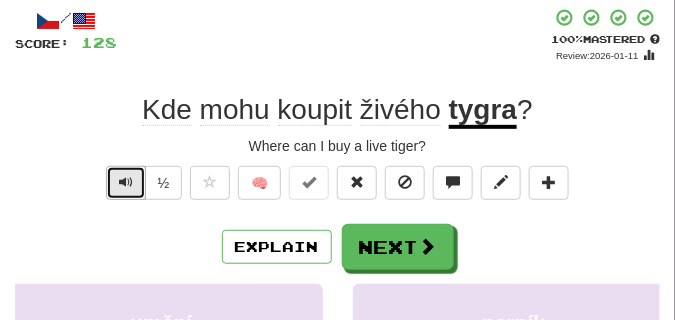 click at bounding box center [126, 182] 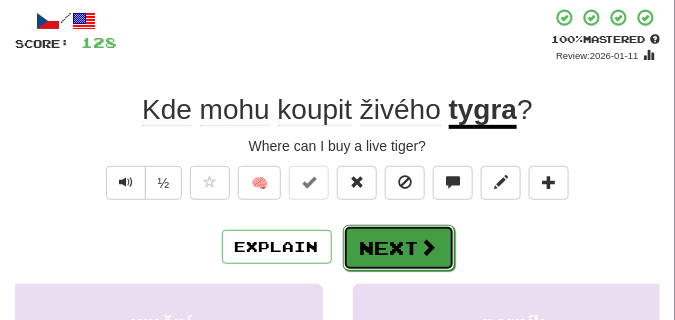 click on "Next" at bounding box center [399, 248] 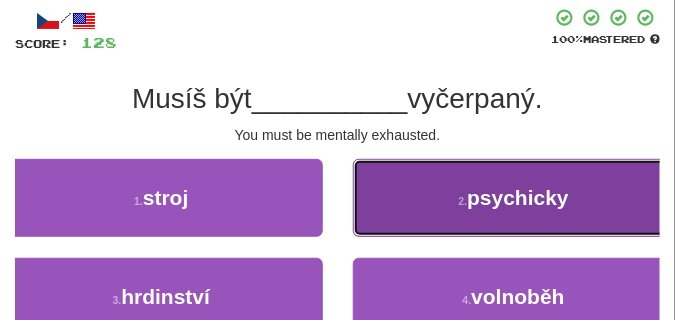 click on "2 .  psychicky" at bounding box center [514, 198] 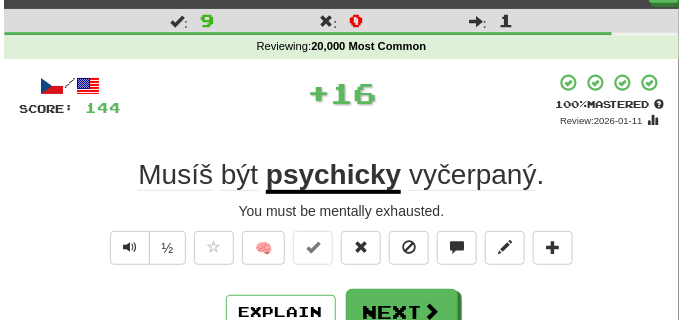 scroll, scrollTop: 50, scrollLeft: 0, axis: vertical 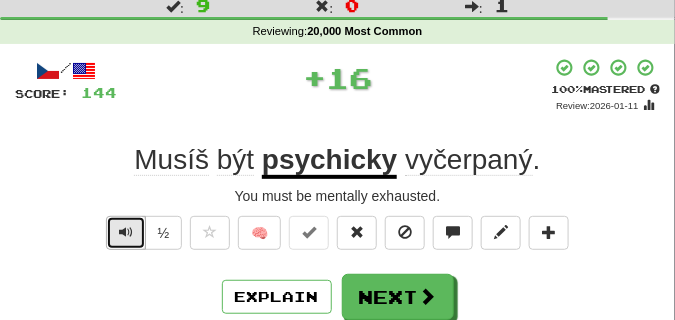 click at bounding box center [126, 233] 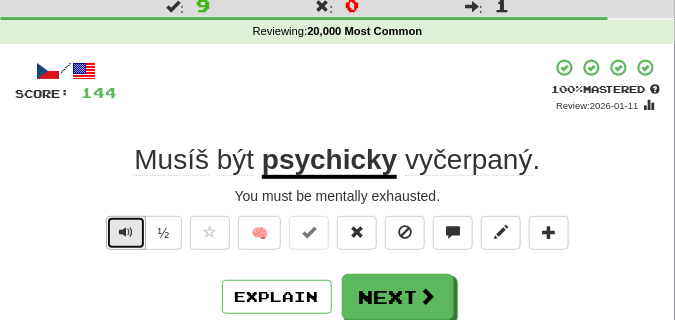 click at bounding box center [126, 233] 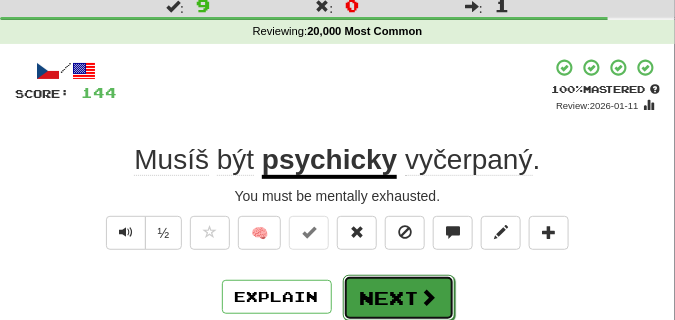 click on "Next" at bounding box center [399, 298] 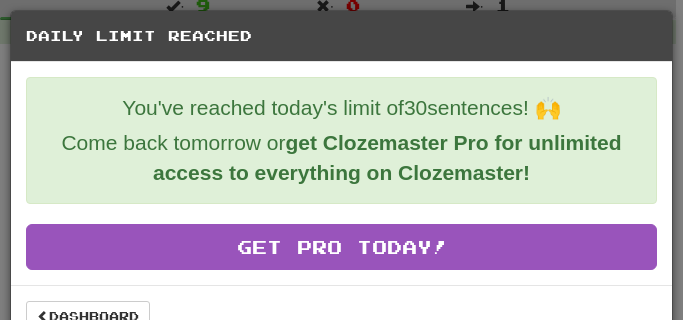 scroll, scrollTop: 36, scrollLeft: 0, axis: vertical 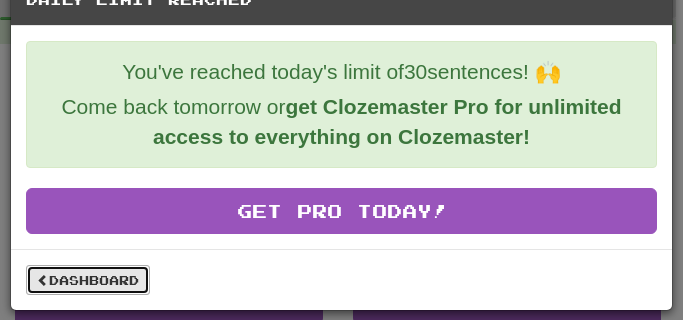 click on "Dashboard" at bounding box center [88, 280] 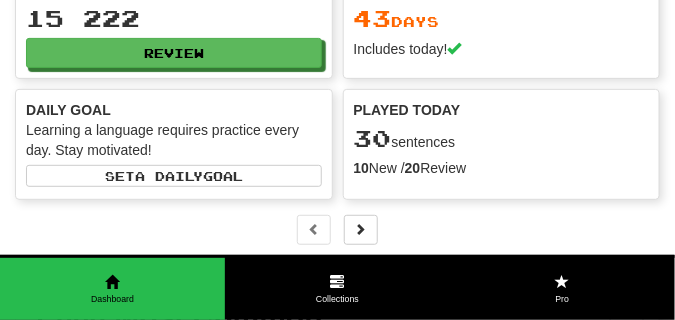 scroll, scrollTop: 0, scrollLeft: 0, axis: both 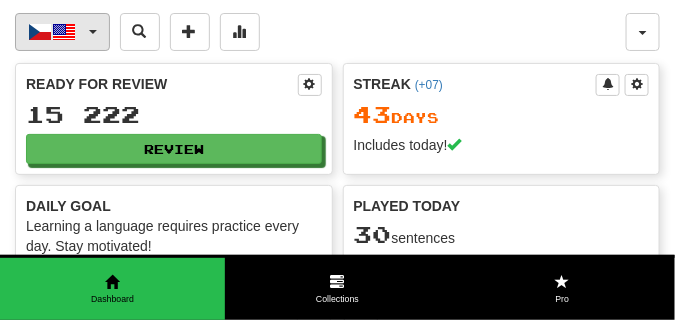 click 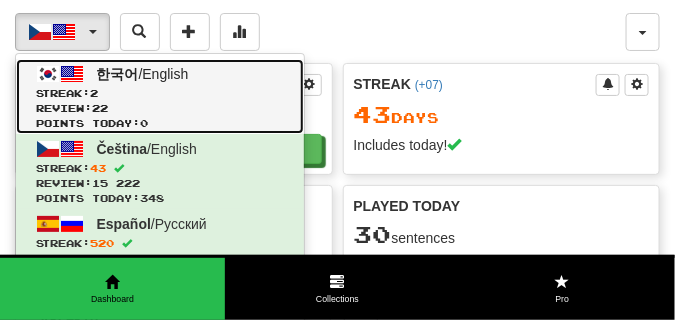 click on "Review:  22" 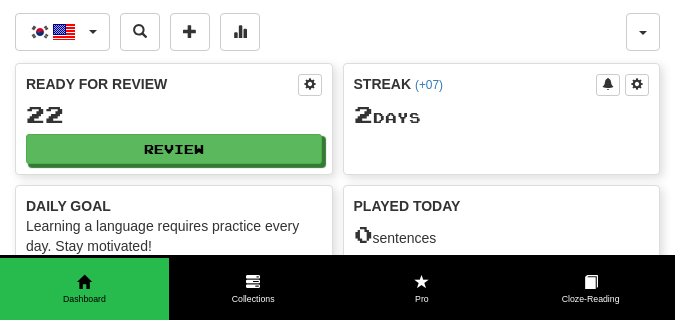 scroll, scrollTop: 0, scrollLeft: 0, axis: both 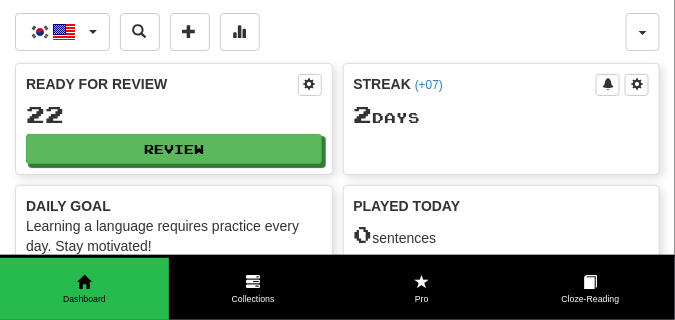 click on "한국어  /  English 한국어  /  English Streak:  2   Review:  22 Points today:  0 Čeština  /  English Streak:  43   Review:  15 222 Points today:  348 Español  /  Русский Streak:  520   Review:  22 766 Points today:  332 Français  /  Deutsch Streak:  0   Review:  952 Points today:  0 Français  /  Русский Streak:  0   Review:  23 Points today:  0 中文  /  English Streak:  665   Review:  17 093 Points today:  348 中文  /  Español Streak:  458   Review:  0 Points today:  208  Language Pairing" at bounding box center [320, 32] 